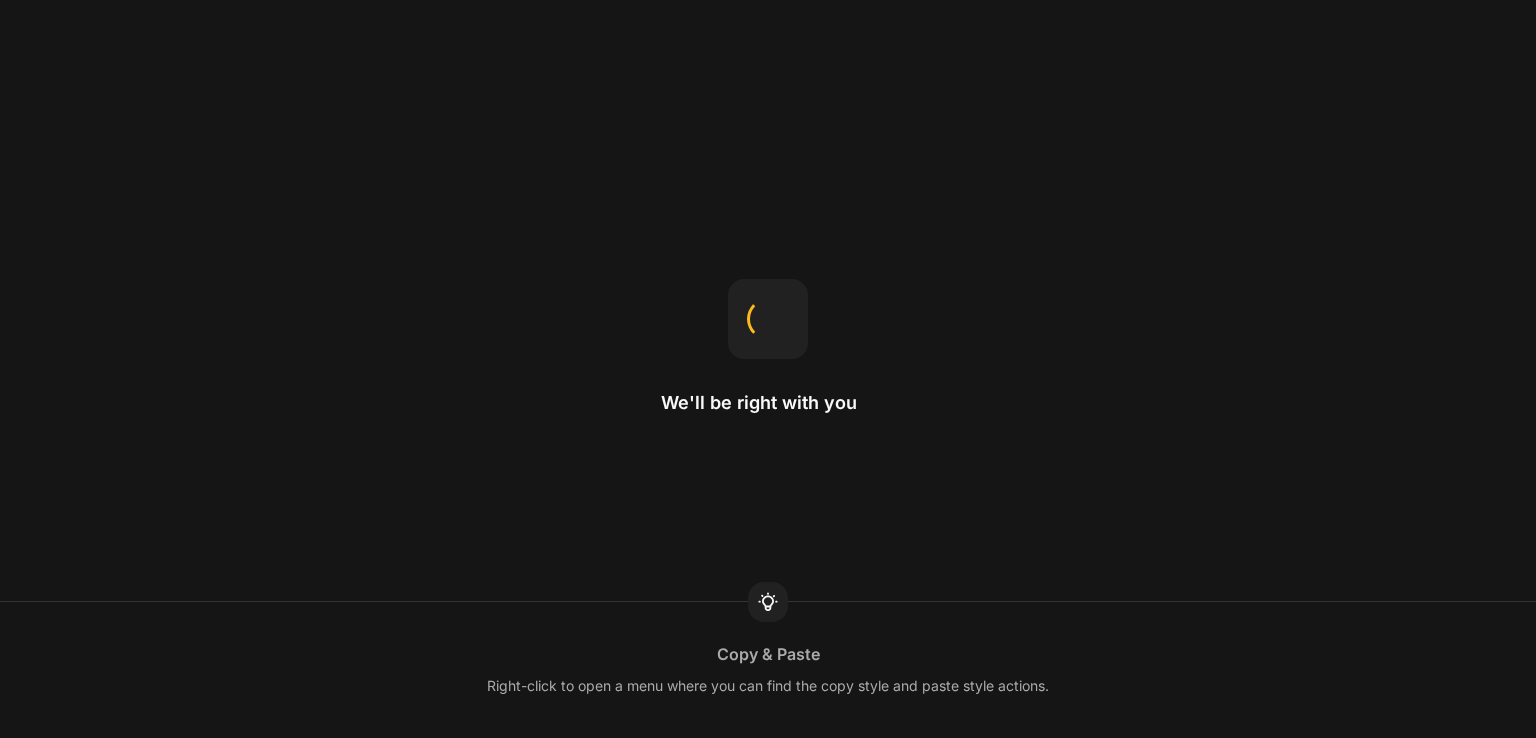scroll, scrollTop: 0, scrollLeft: 0, axis: both 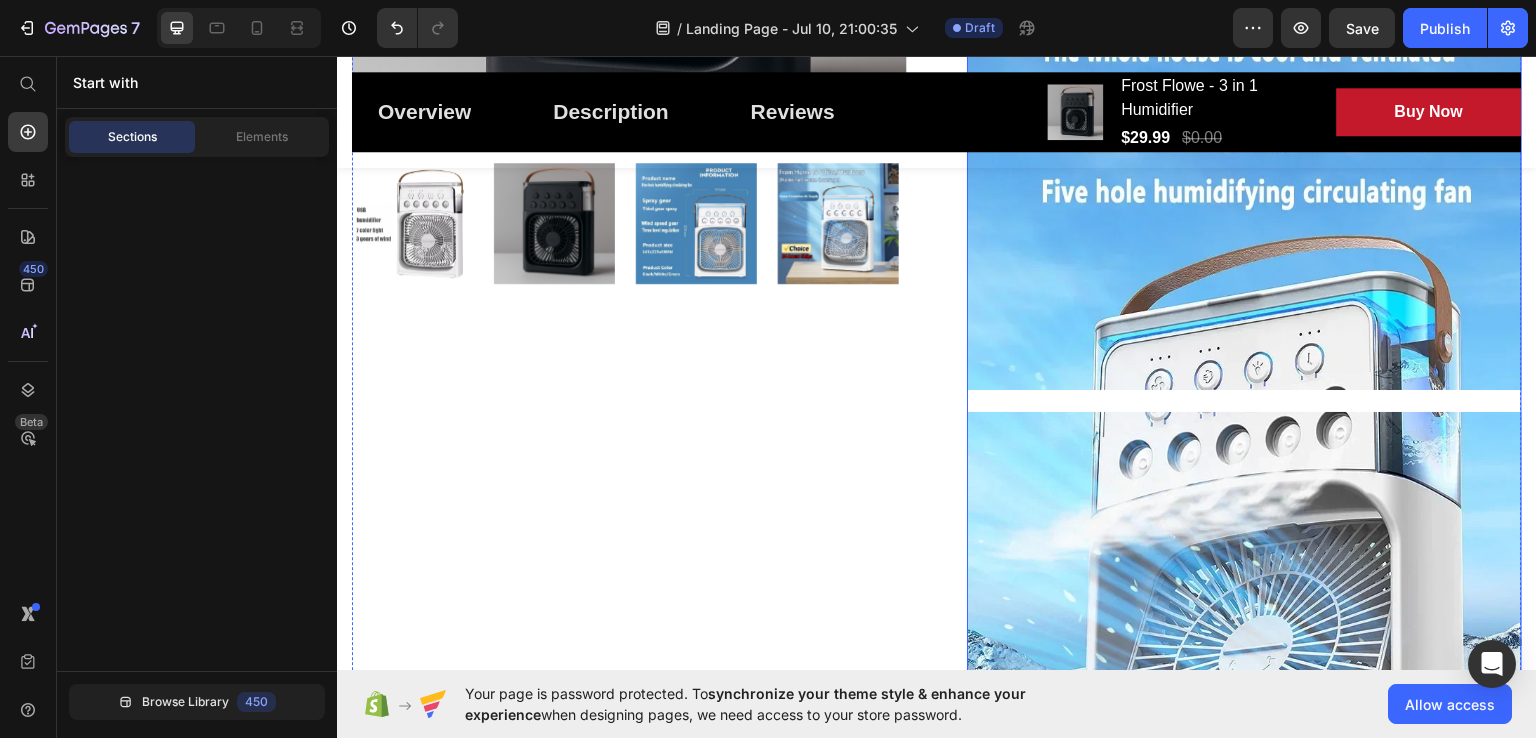click at bounding box center (1244, 113) 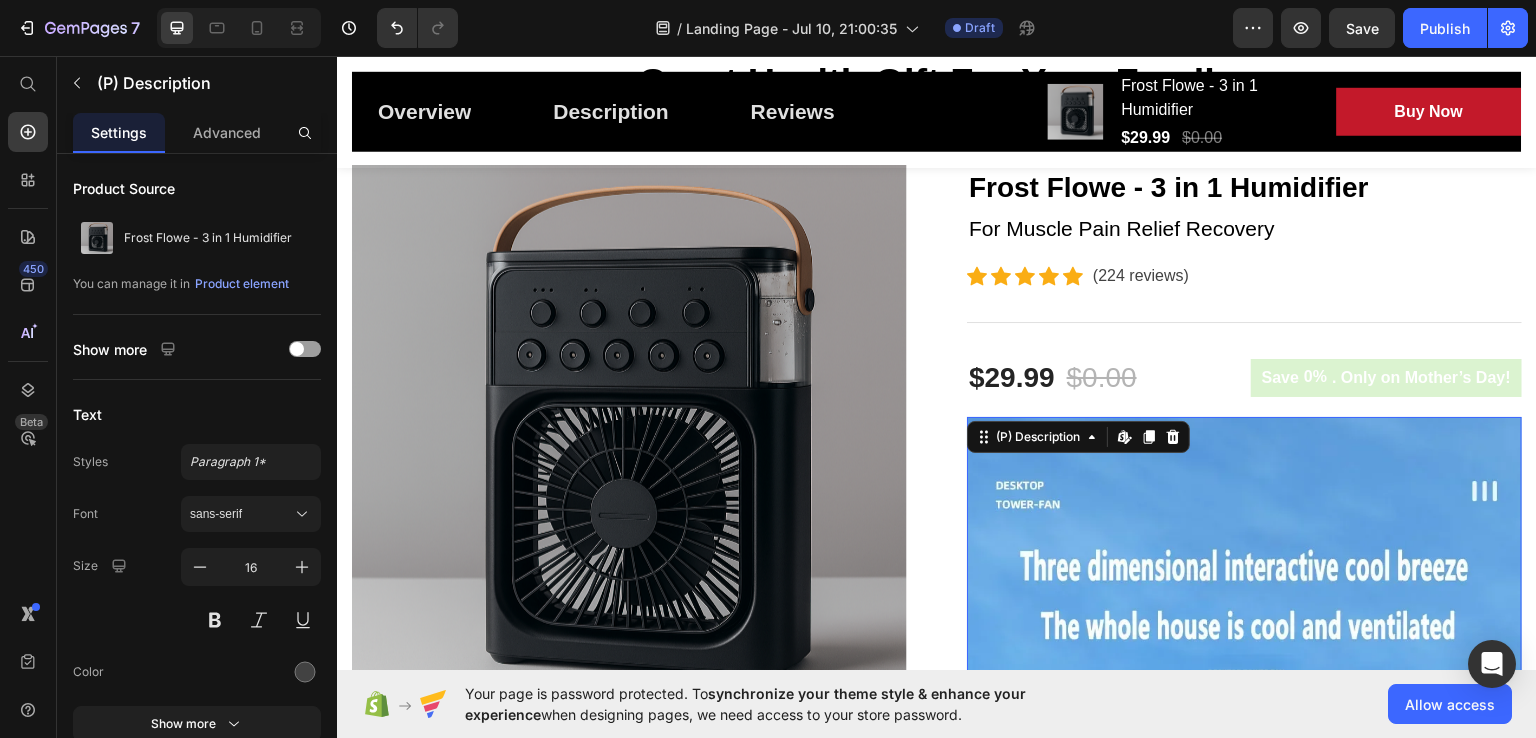 scroll, scrollTop: 200, scrollLeft: 0, axis: vertical 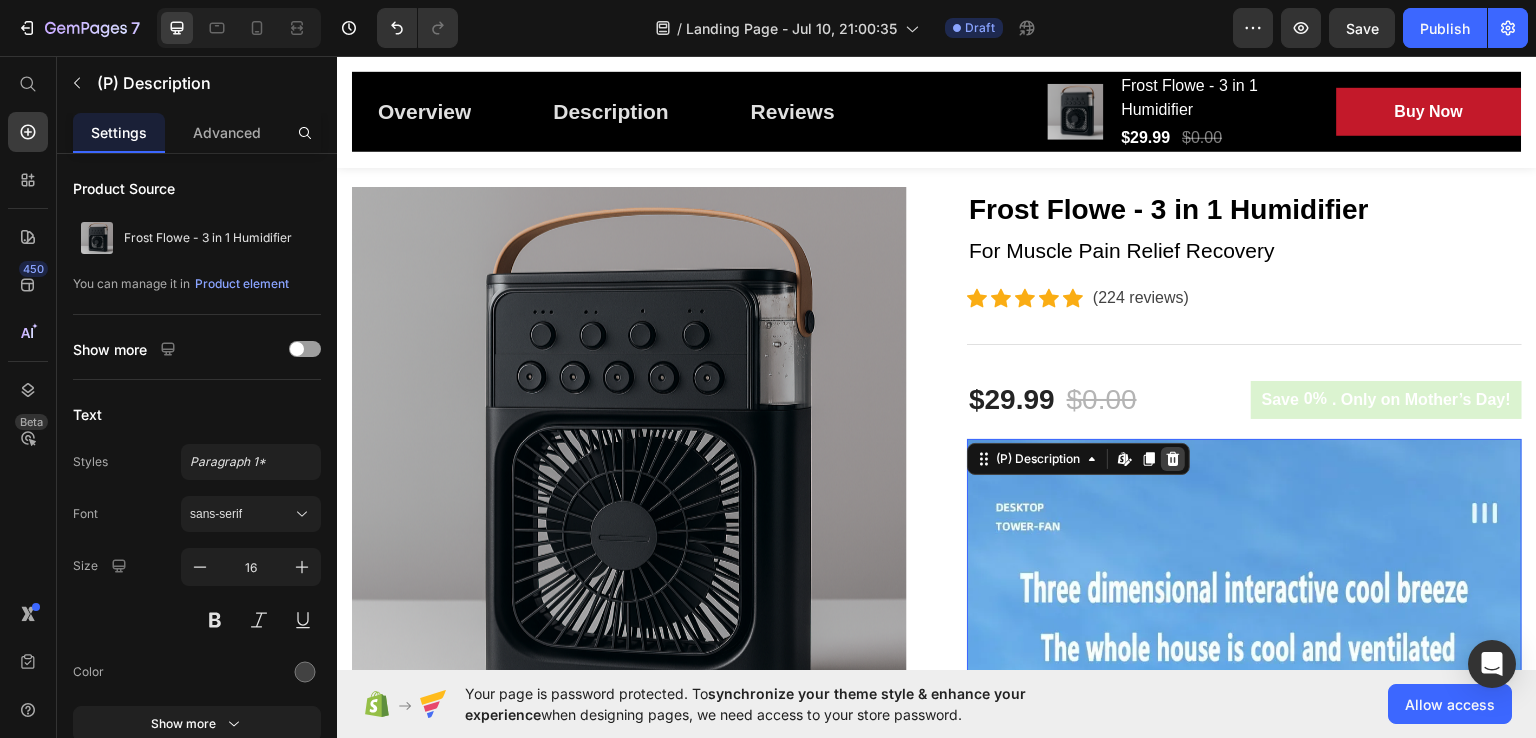 click 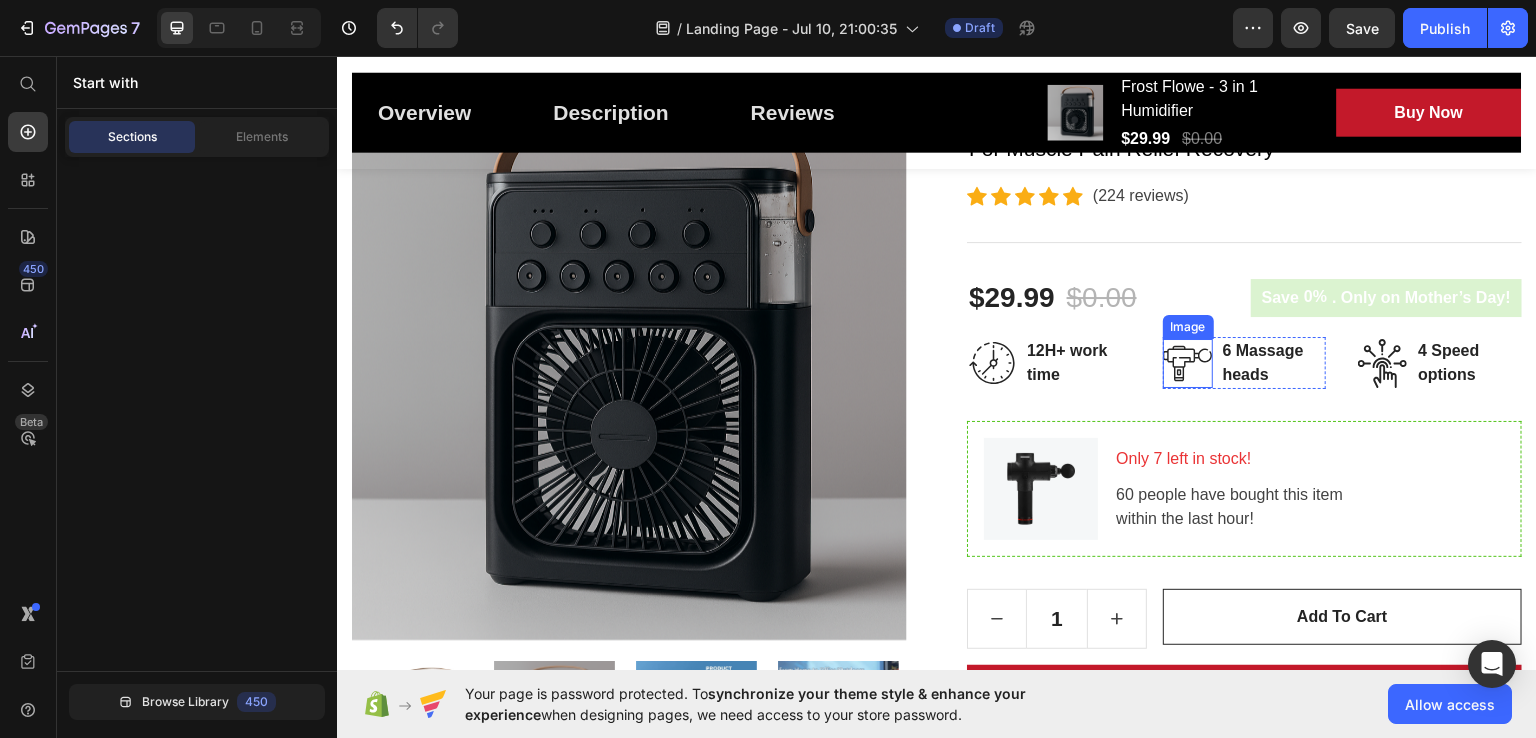 scroll, scrollTop: 400, scrollLeft: 0, axis: vertical 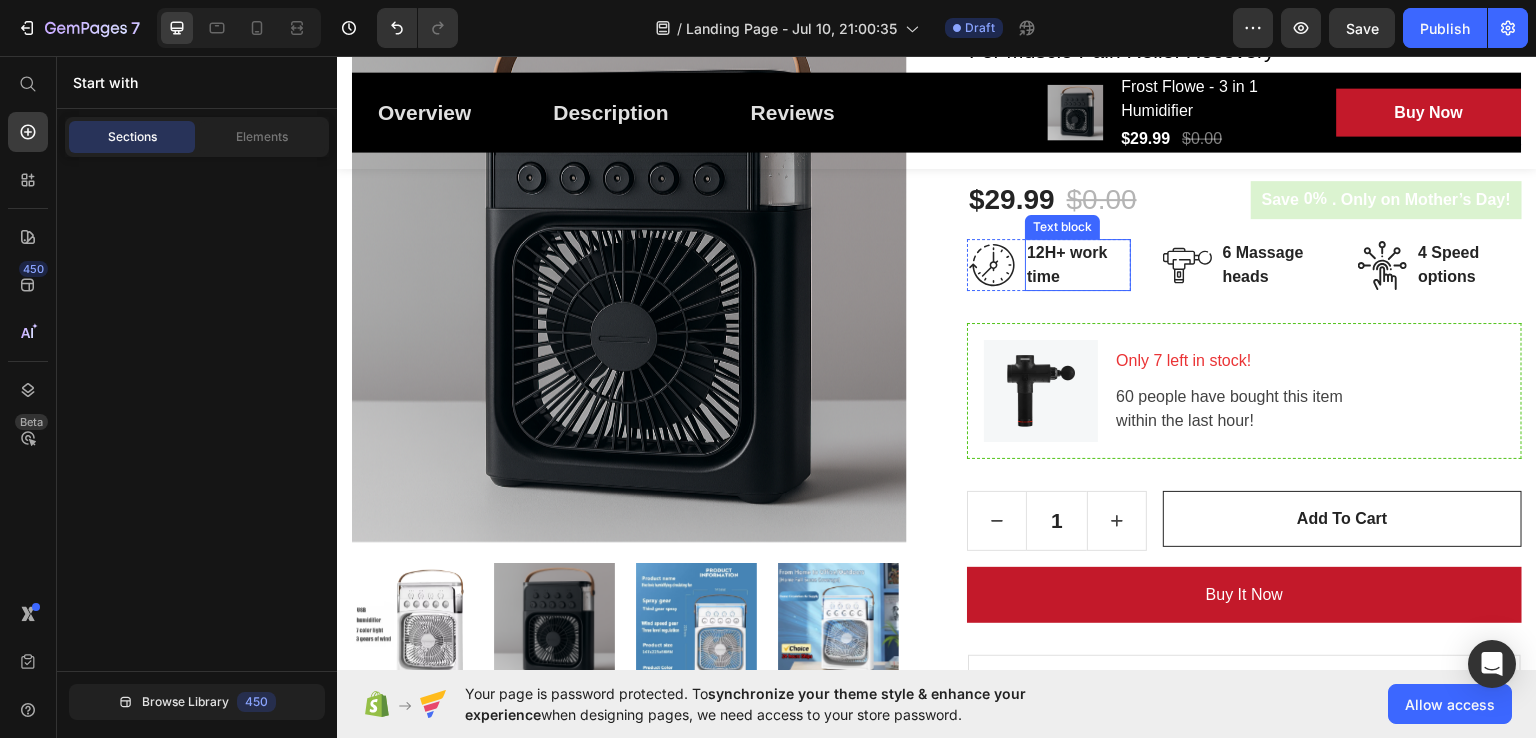 click on "12H+ work time" at bounding box center (1078, 264) 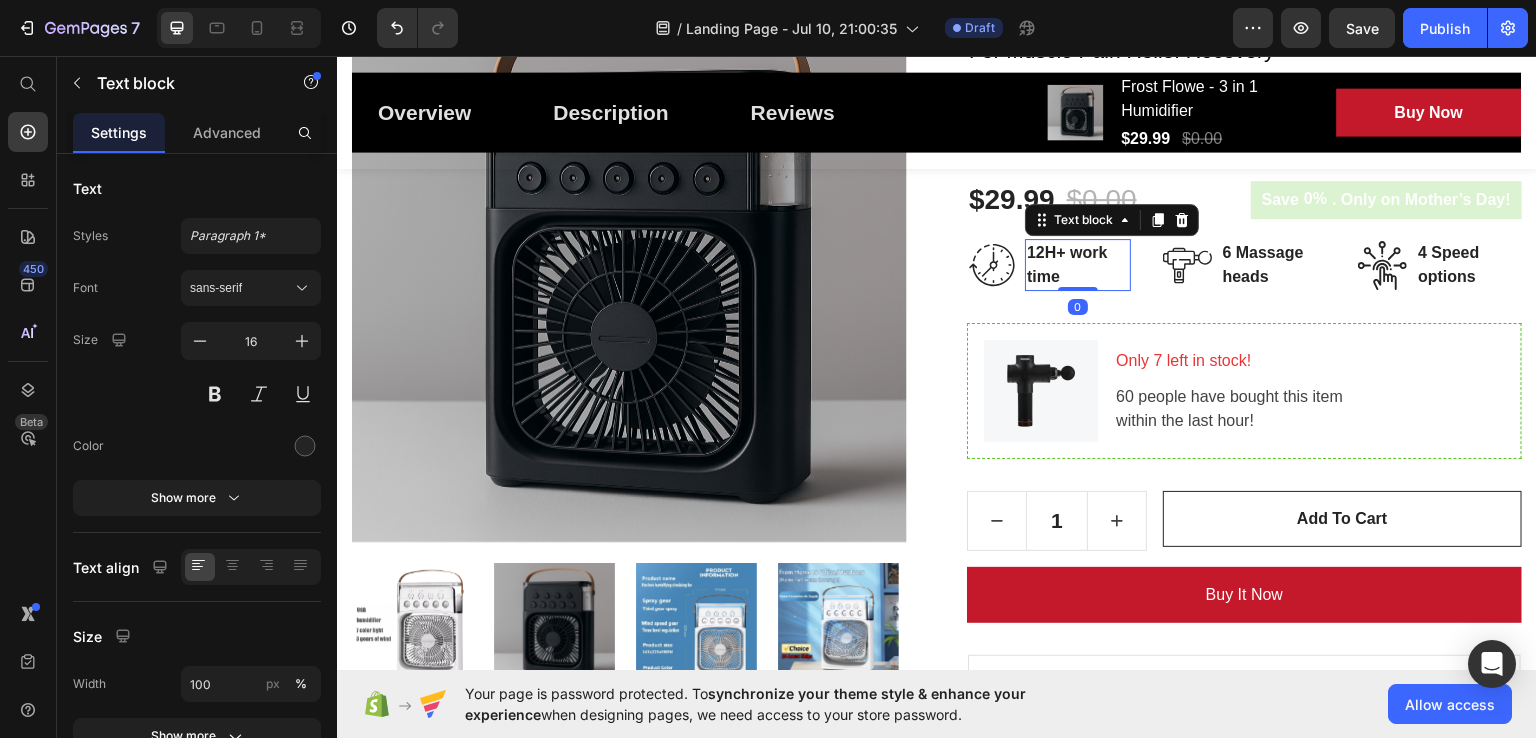 click on "12H+ work time" at bounding box center [1078, 264] 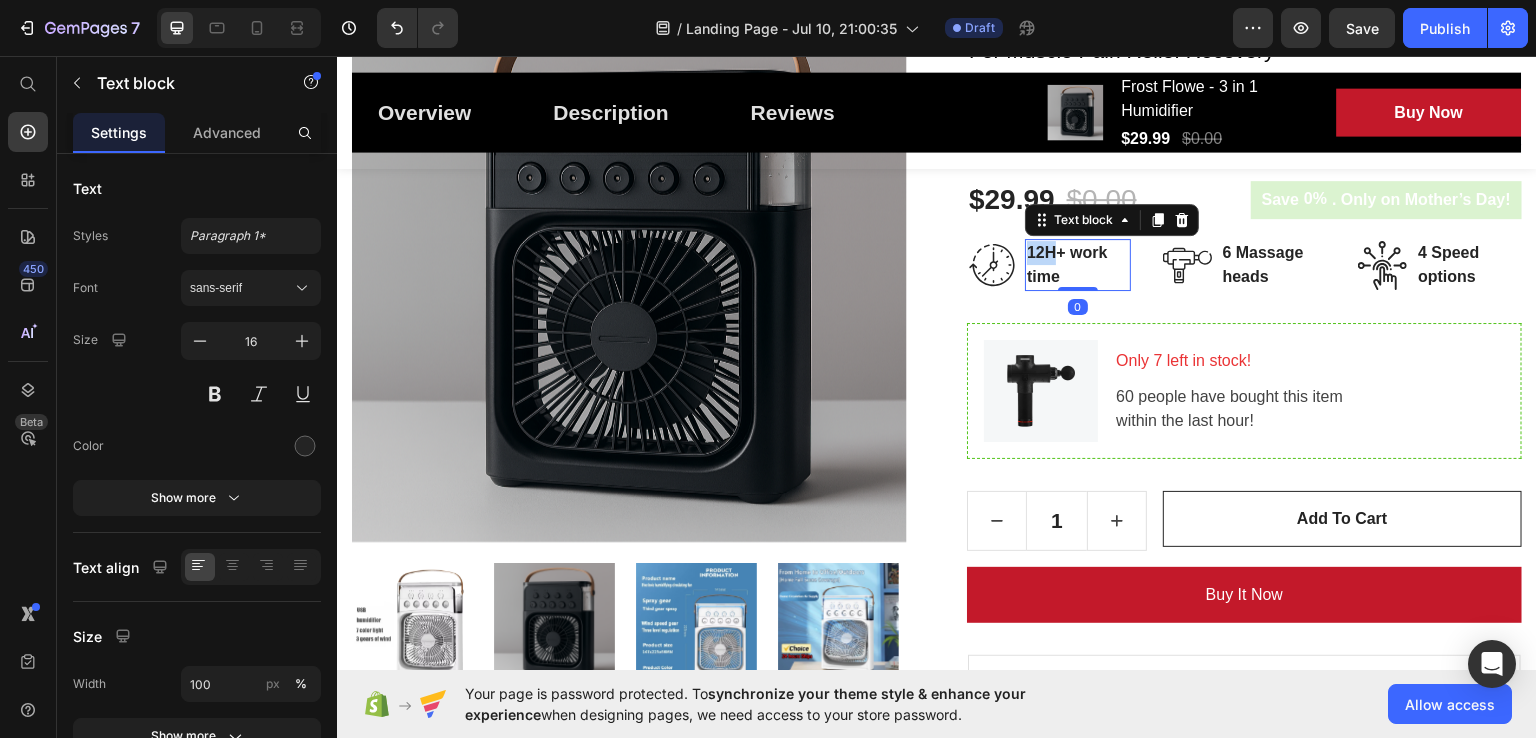 click on "12H+ work time" at bounding box center (1078, 264) 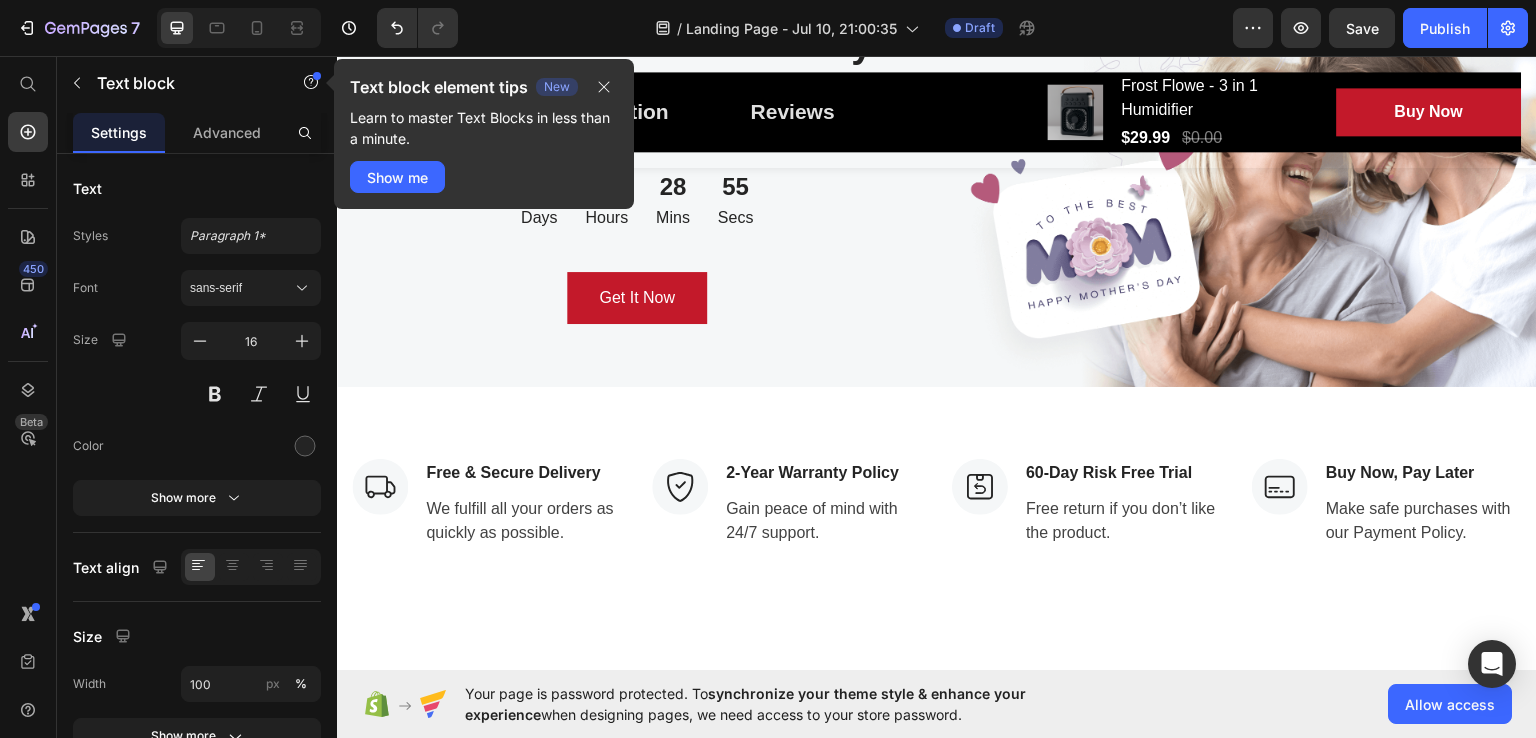 scroll, scrollTop: 4000, scrollLeft: 0, axis: vertical 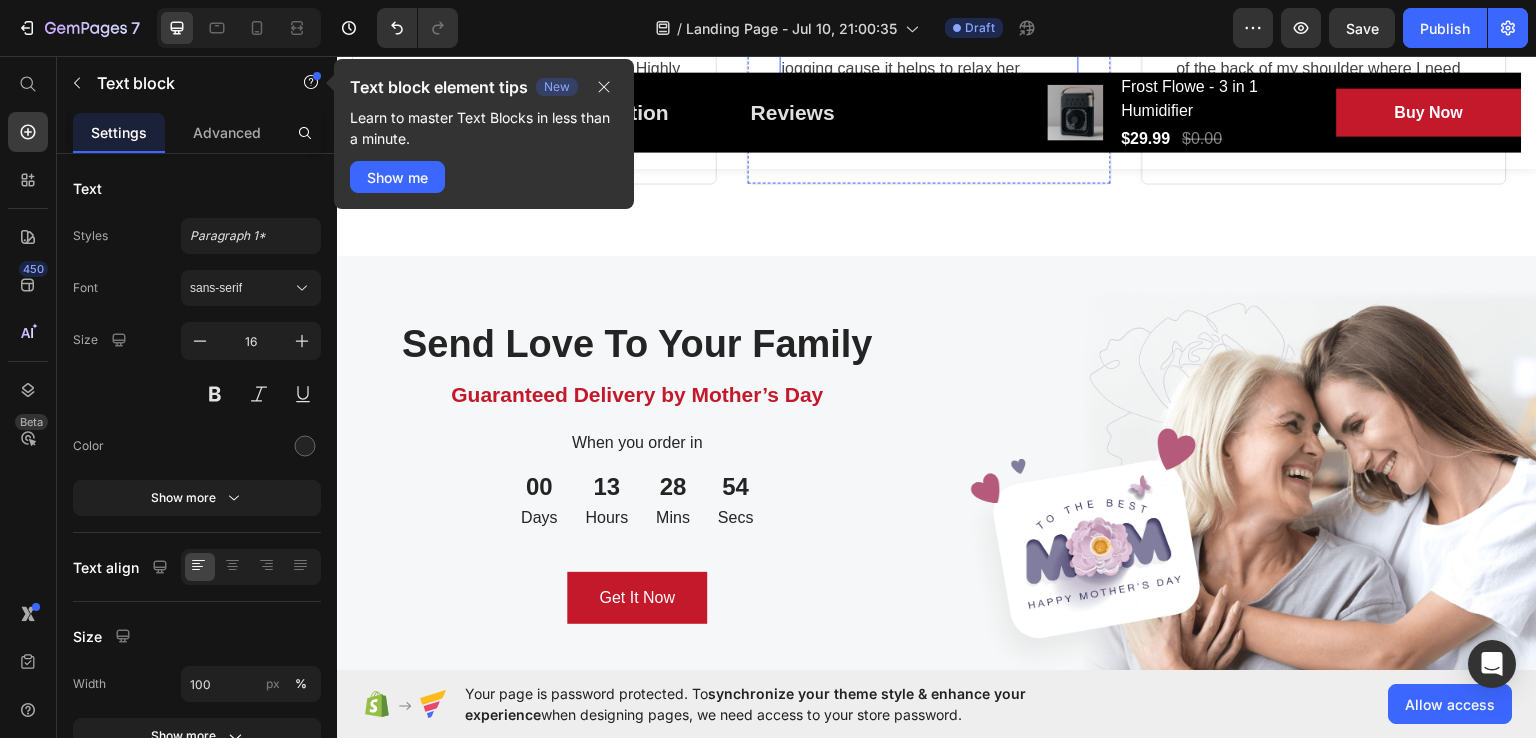 click on "Perfect gift for my mom, she said that the pain had been reduced significantly after a few days of using GemGun. She also said that it is very useful after long jogging cause it helps to relax her muscles. Thanks!" at bounding box center [929, 31] 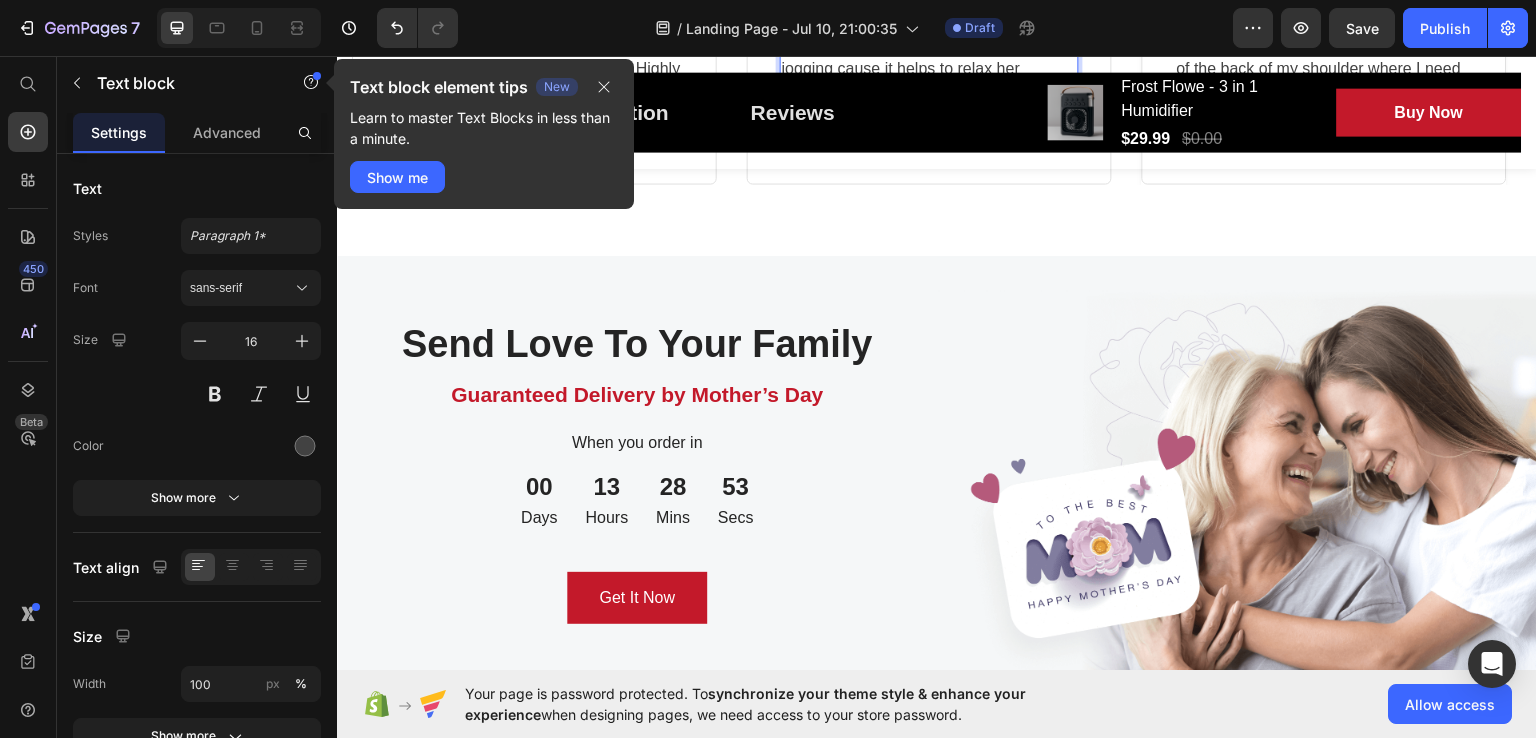 click on "Perfect gift for my mom, she said that the pain had been reduced significantly after a few days of using GemGun. She also said that it is very useful after long jogging cause it helps to relax her muscles. Thanks!" at bounding box center [929, 31] 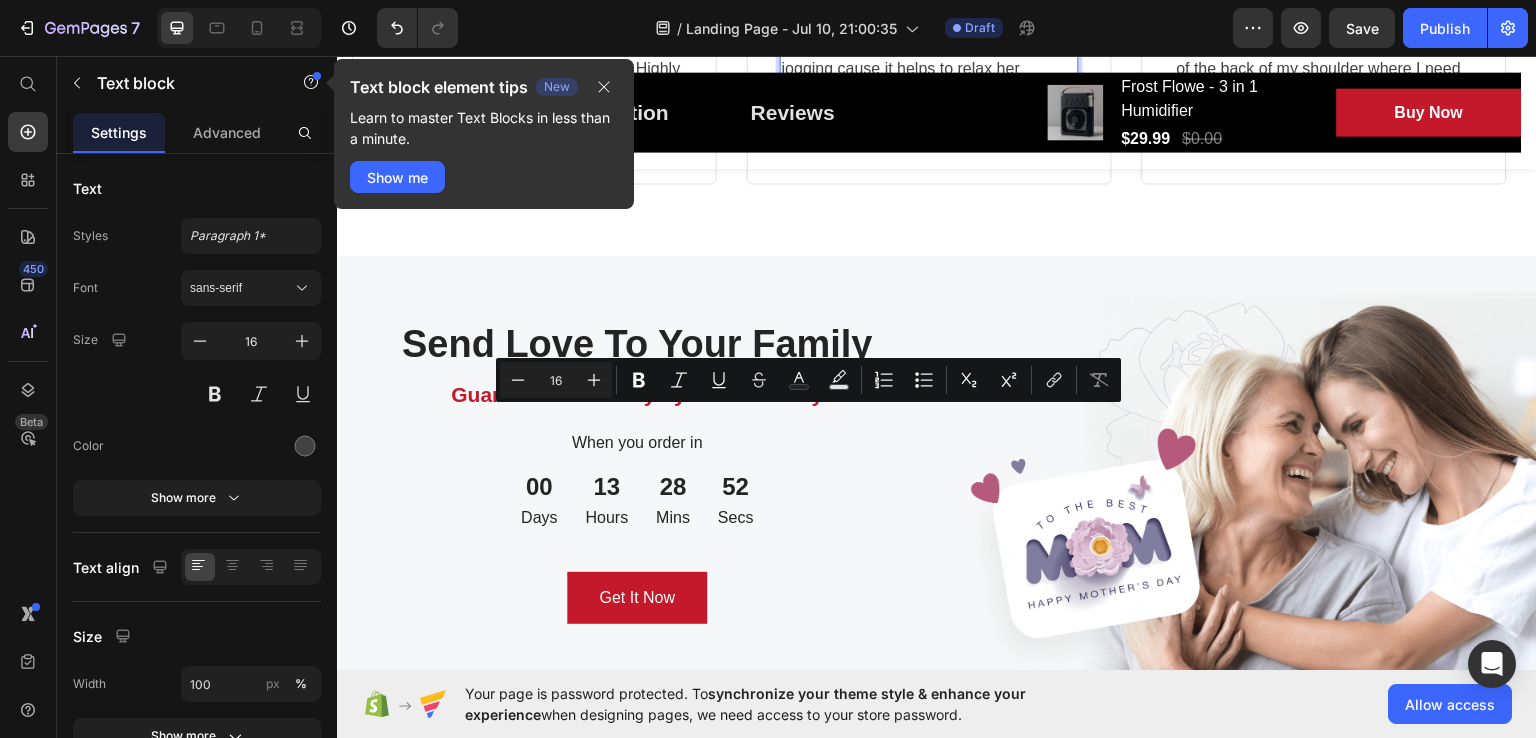 click on "Perfect gift for my mom, she said that the pain had been reduced significantly after a few days of using GemGun. She also said that it is very useful after long jogging cause it helps to relax her muscles. Thanks!" at bounding box center [929, 31] 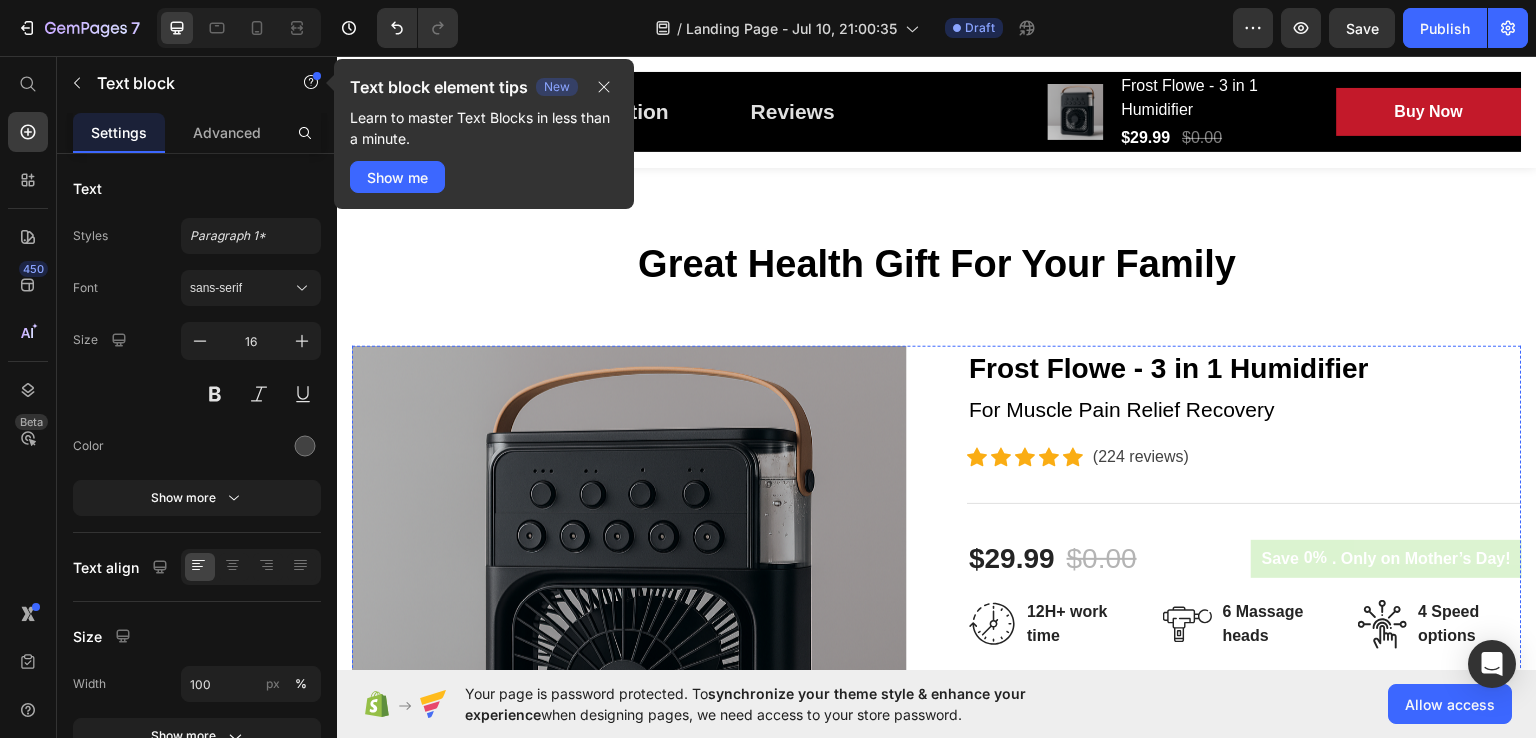 scroll, scrollTop: 0, scrollLeft: 0, axis: both 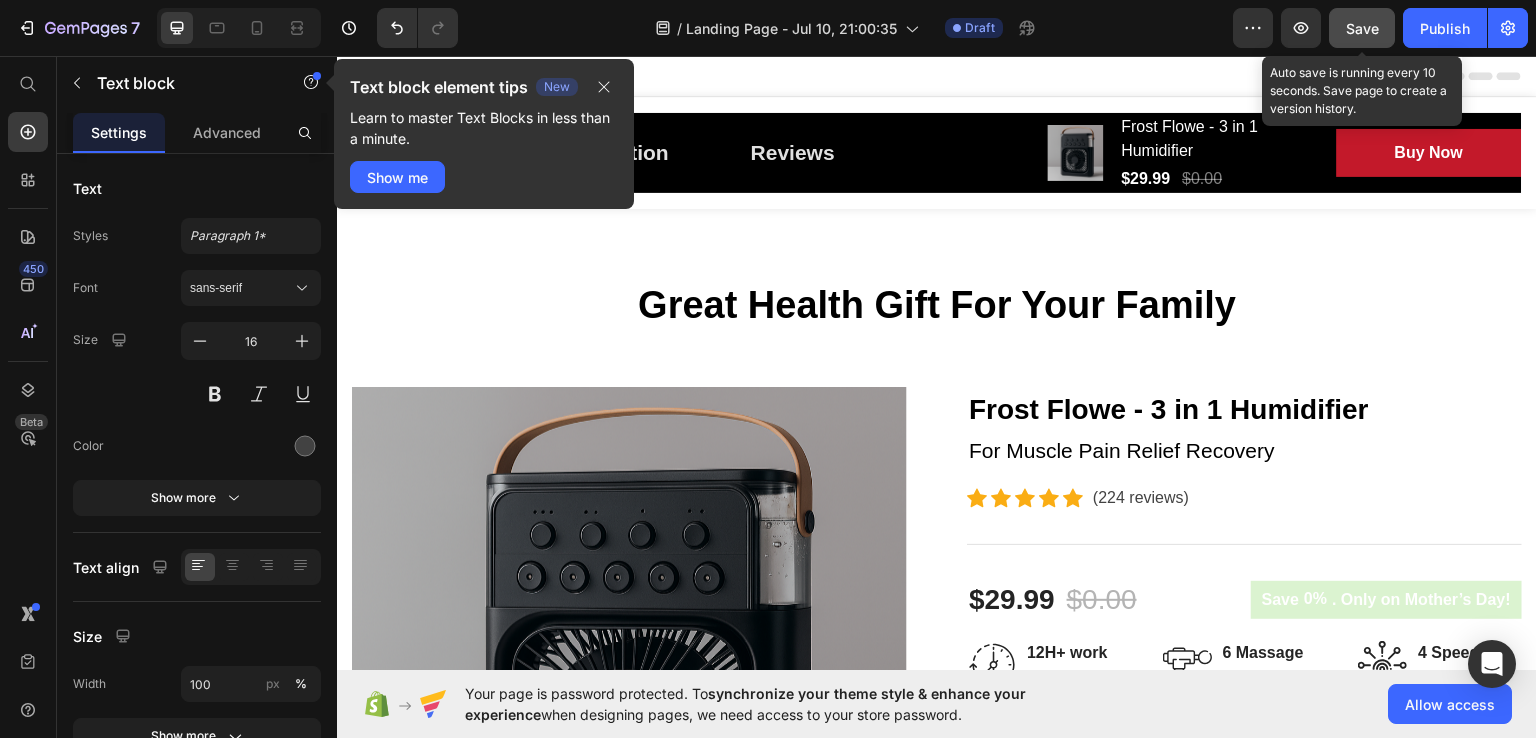 click on "Save" 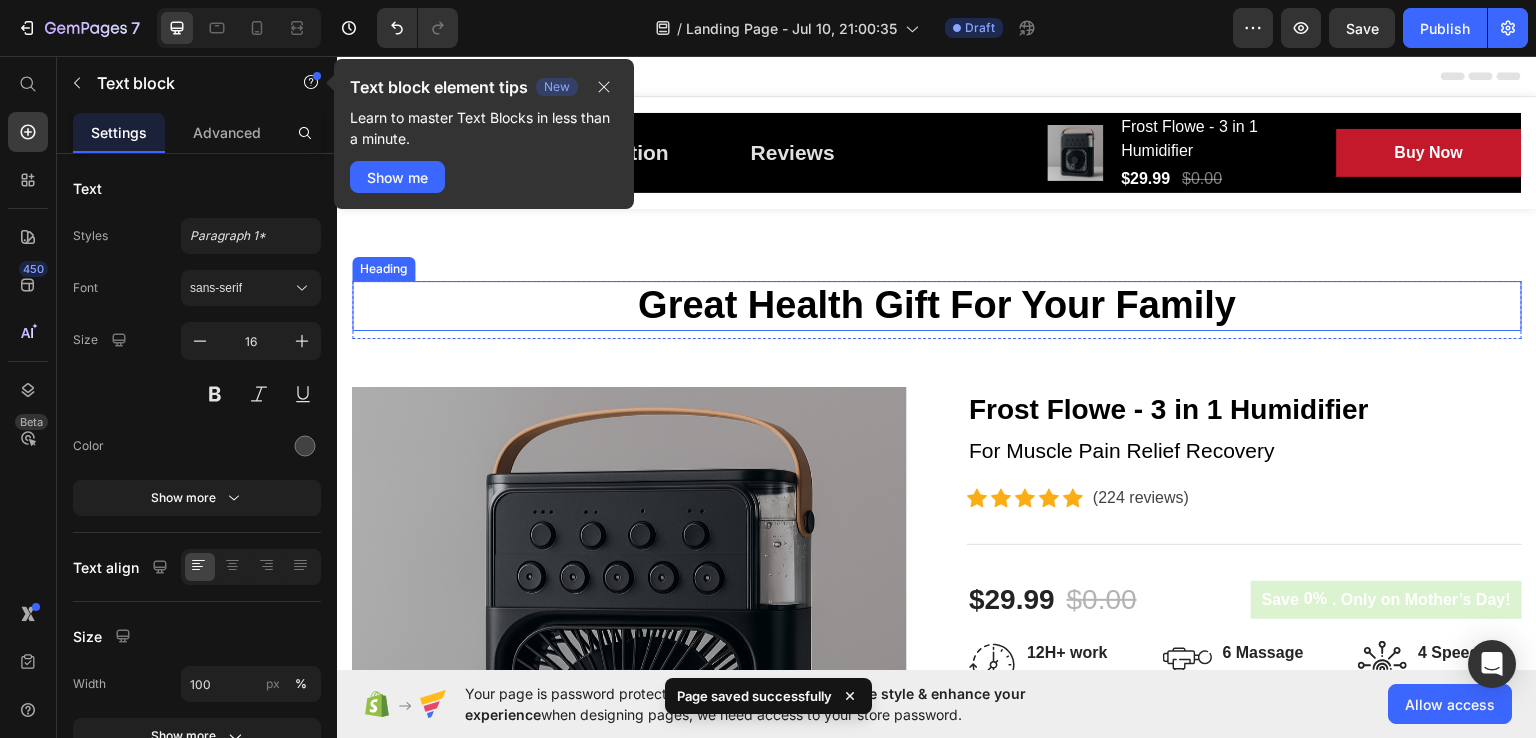 click on "Great Health Gift For Your Family" at bounding box center [937, 305] 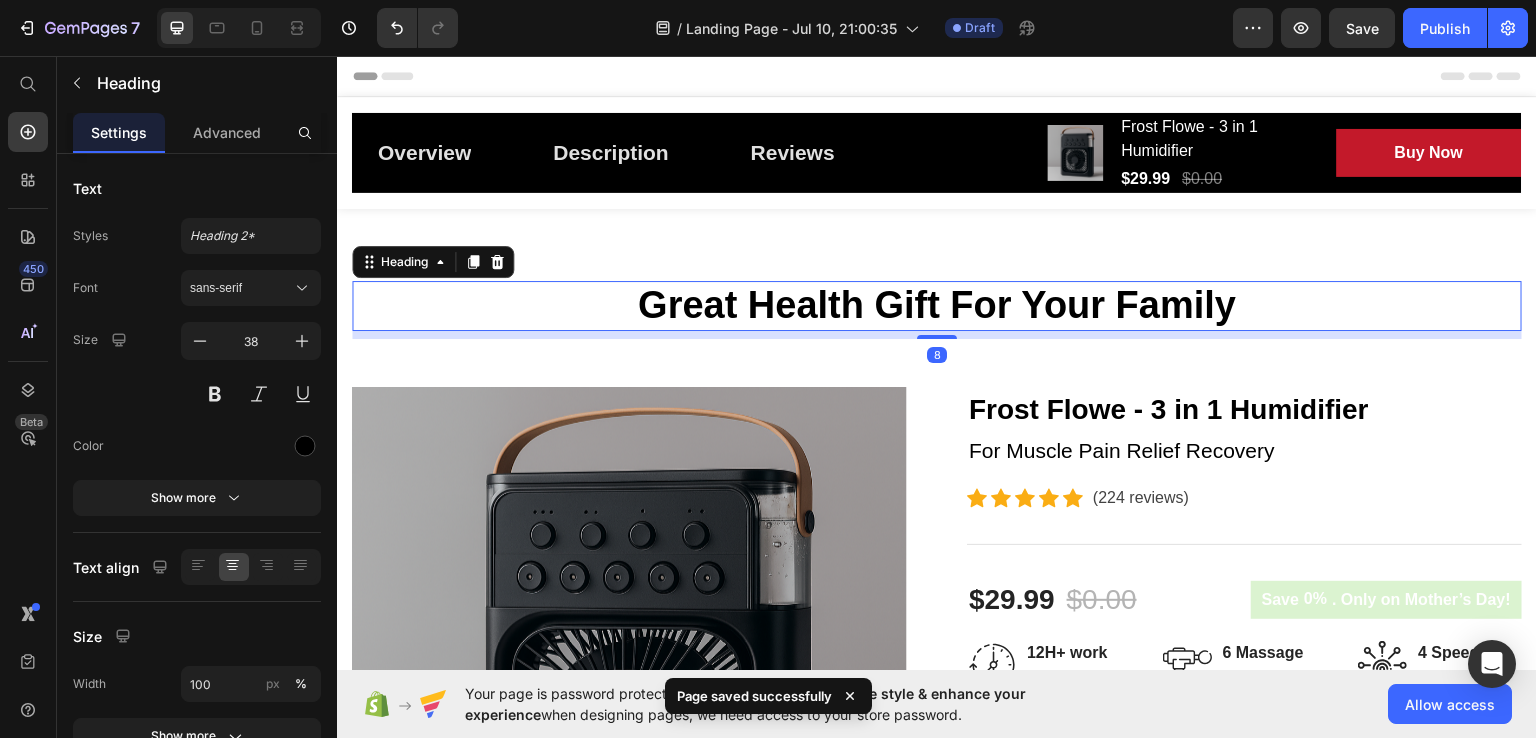 click on "Great Health Gift For Your Family" at bounding box center (937, 305) 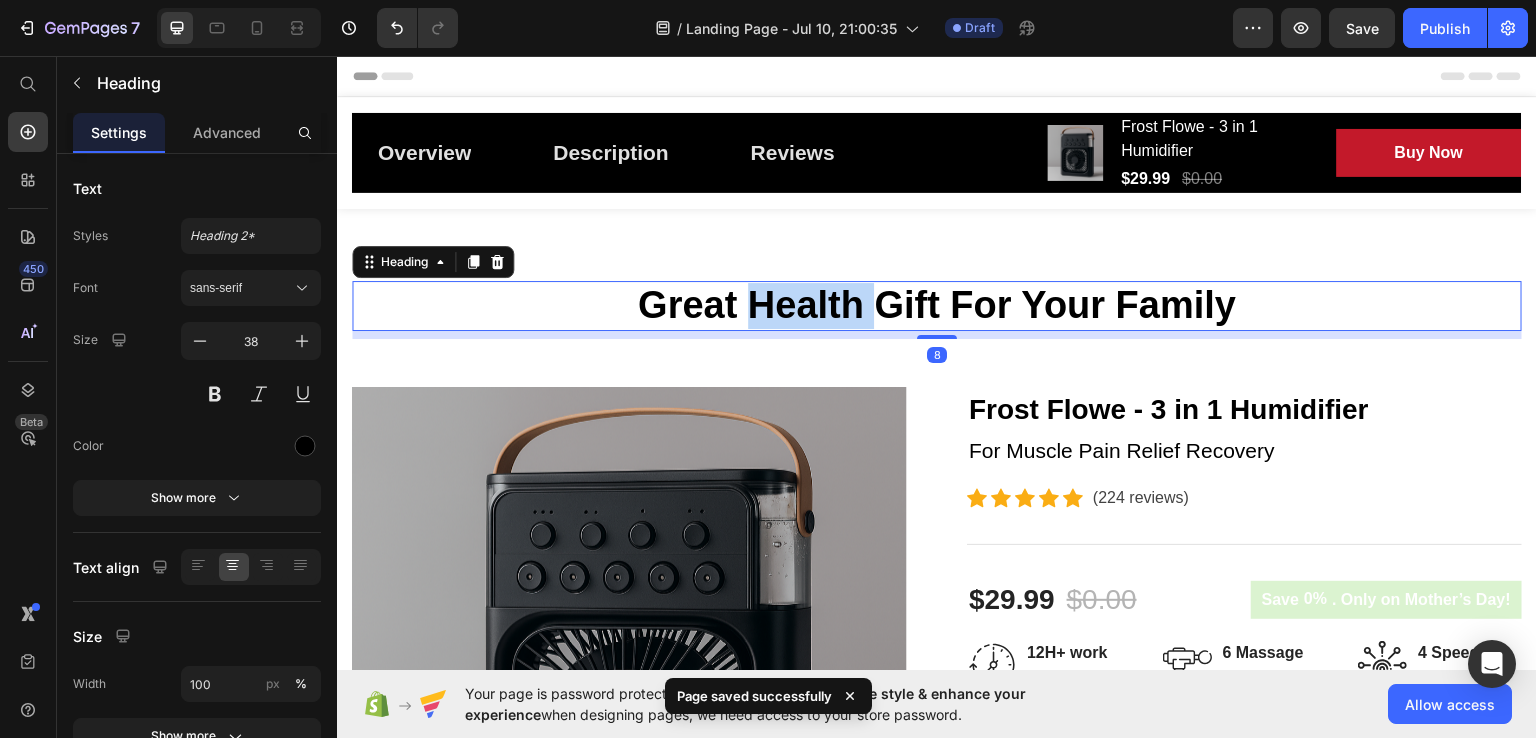 click on "Great Health Gift For Your Family" at bounding box center [937, 305] 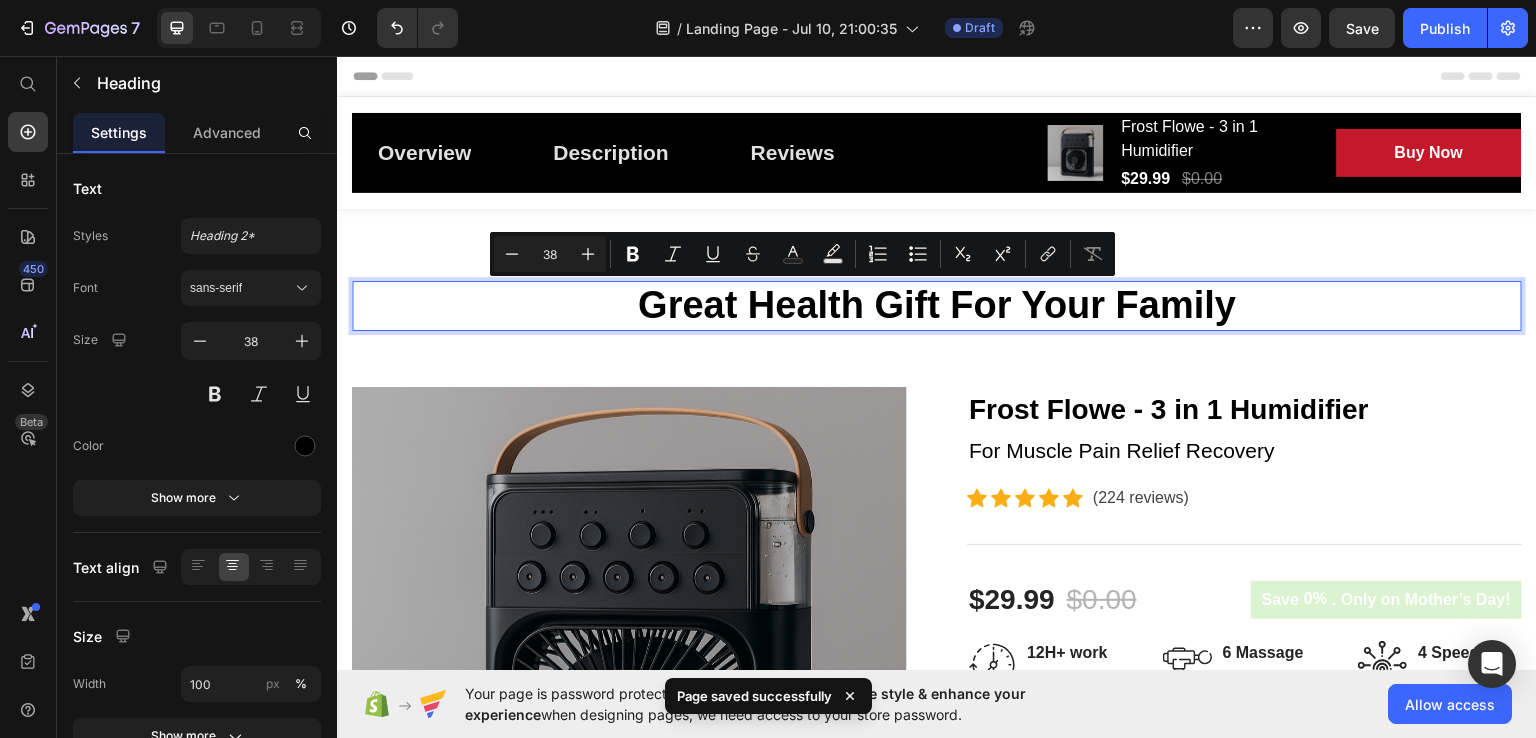 click on "Great Health Gift For Your Family" at bounding box center [937, 305] 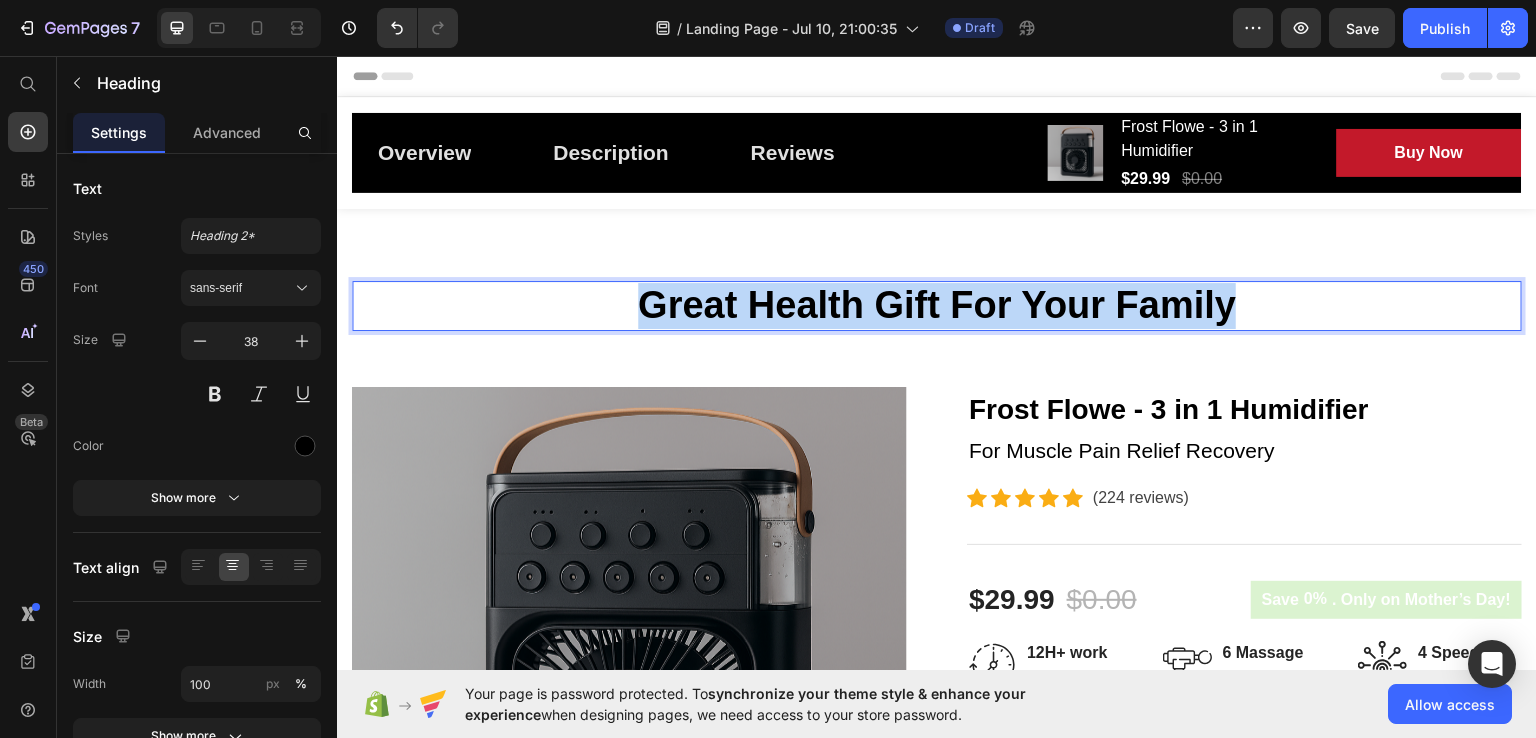 drag, startPoint x: 1236, startPoint y: 307, endPoint x: 642, endPoint y: 286, distance: 594.3711 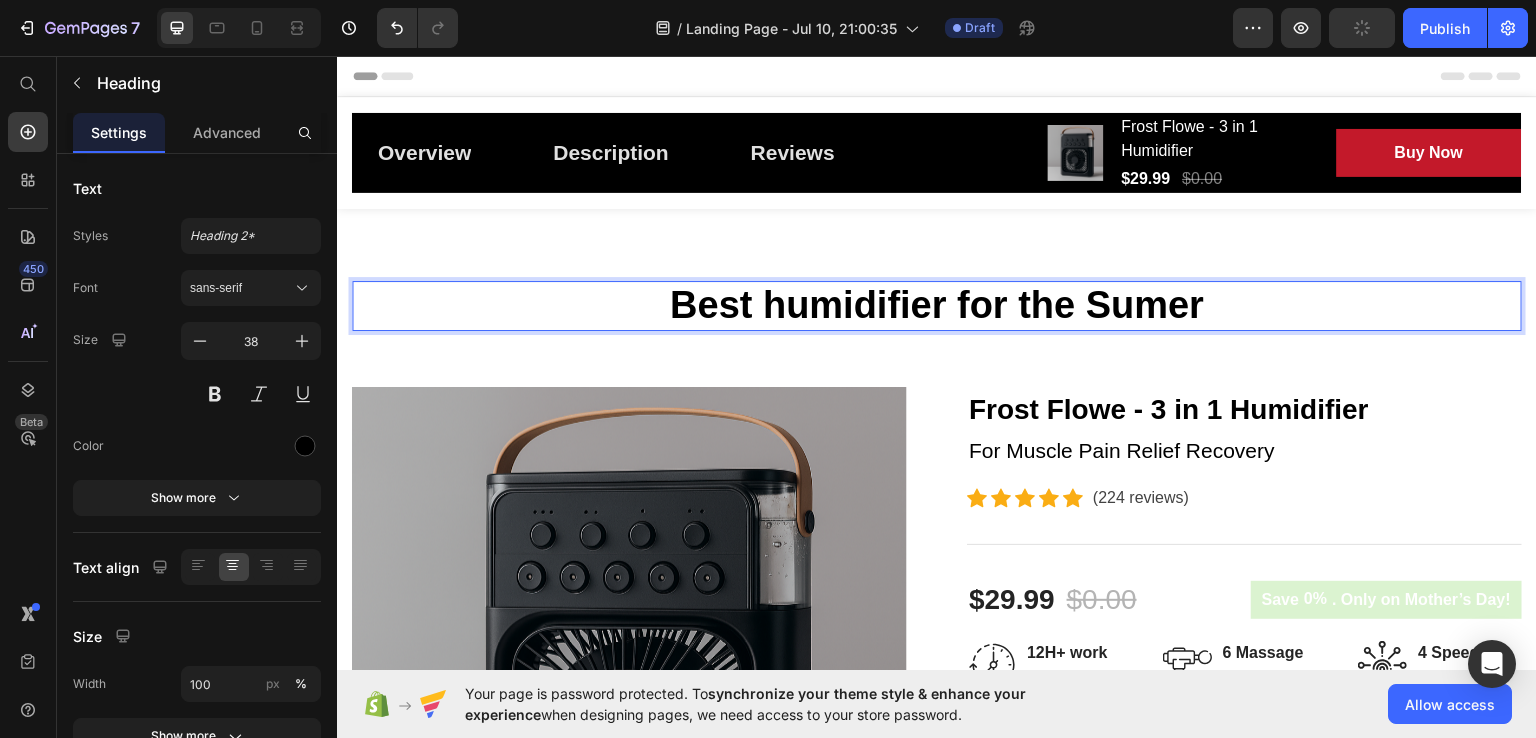 click on "Best humidifier for the Sumer" at bounding box center [937, 305] 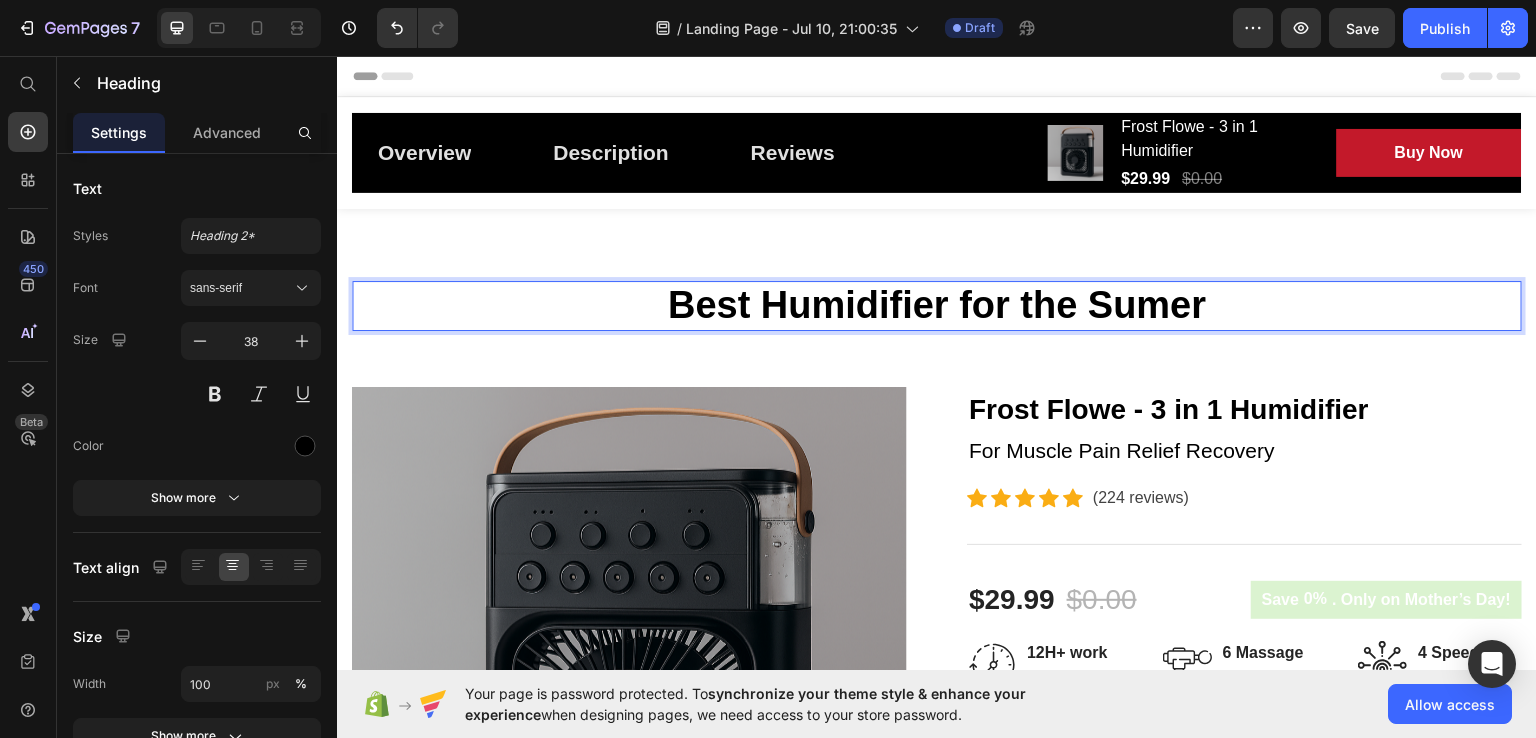 click on "Best Humidifier for the Sumer" at bounding box center [937, 305] 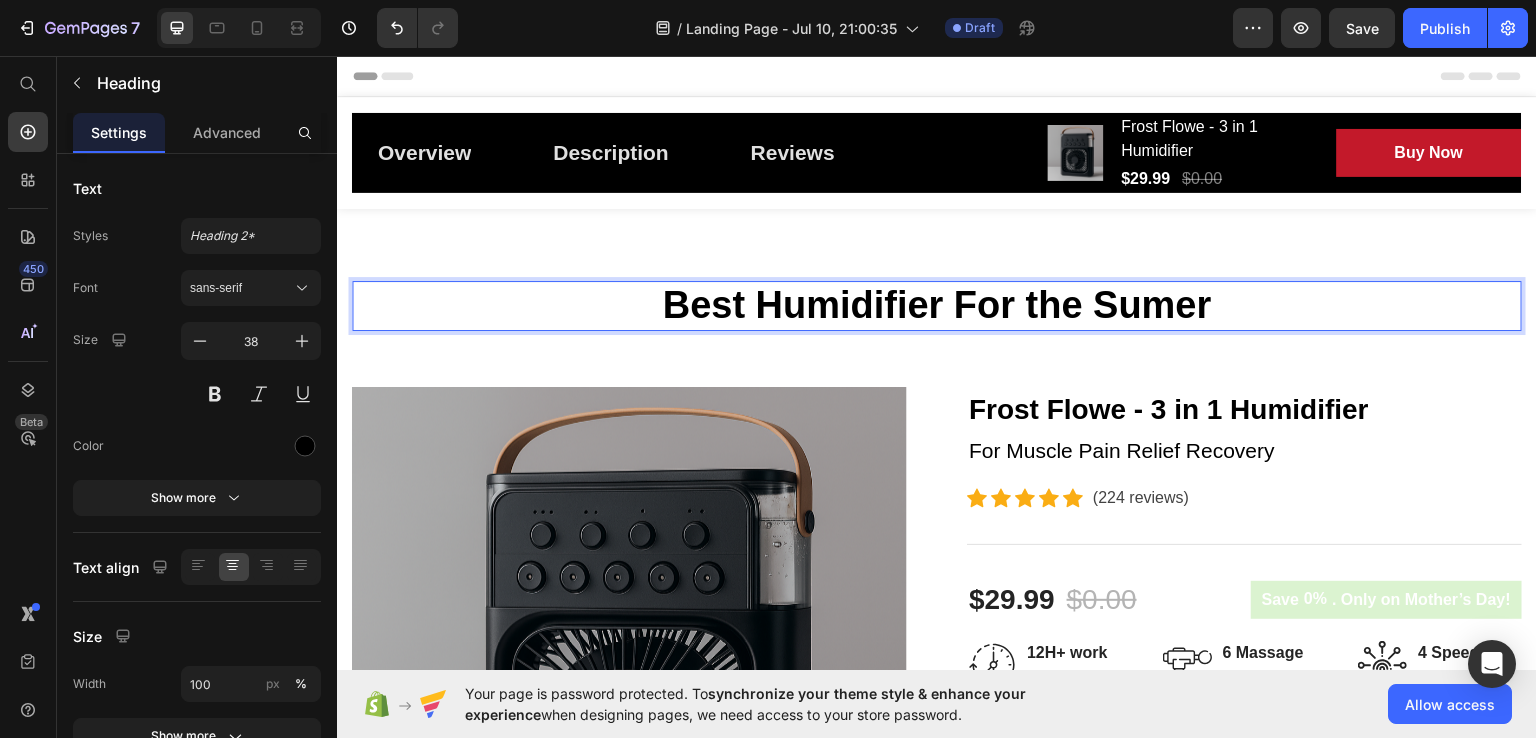 click on "Best Humidifier For the Sumer" at bounding box center [937, 305] 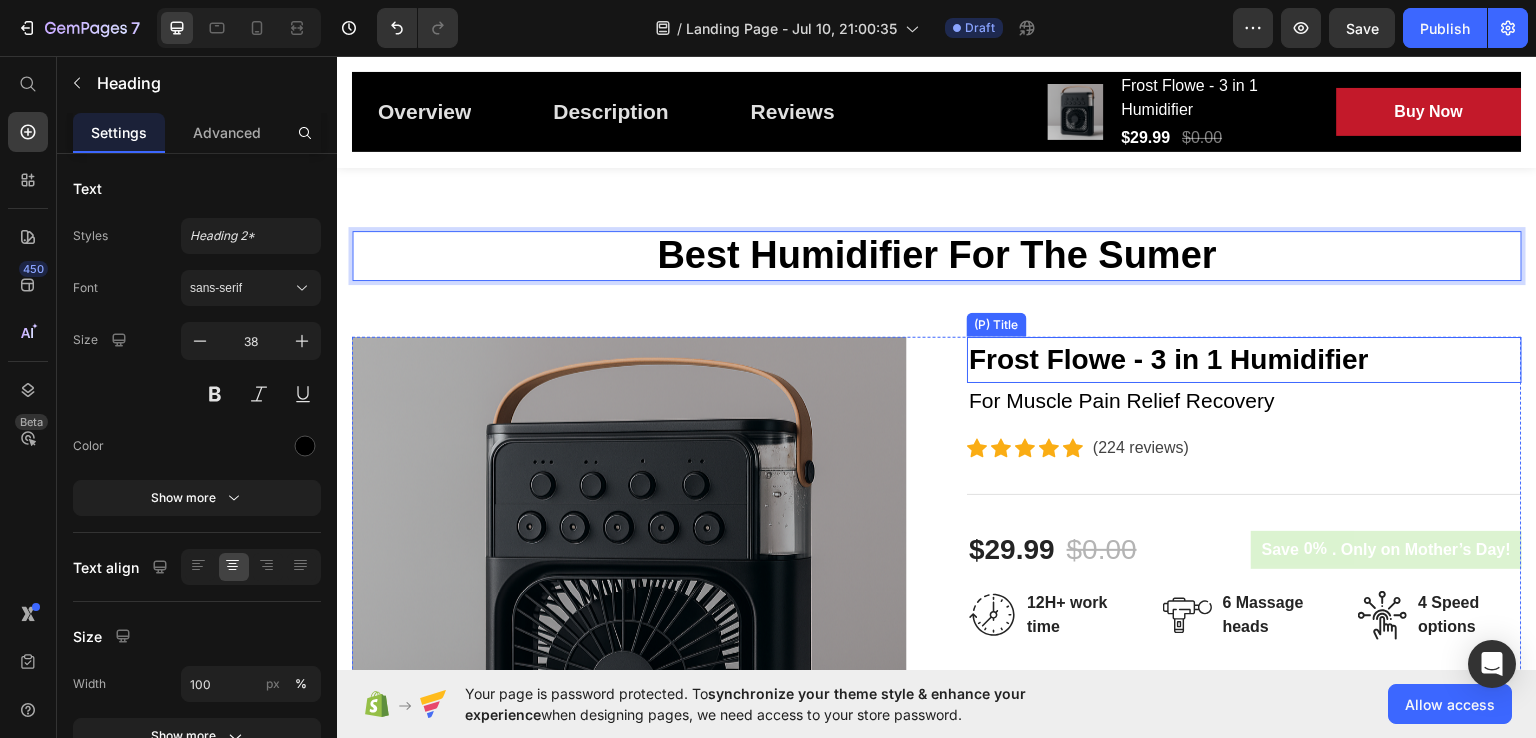 scroll, scrollTop: 100, scrollLeft: 0, axis: vertical 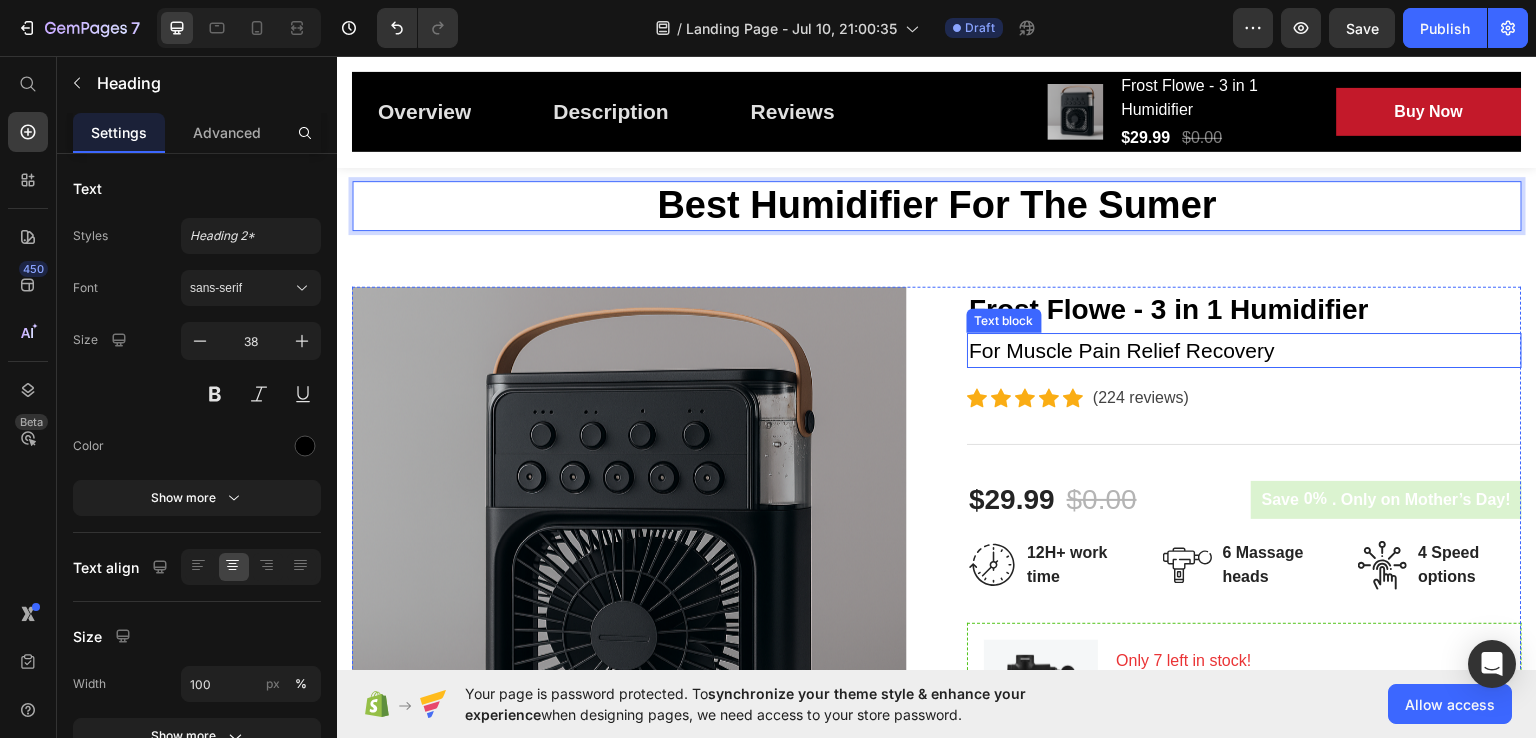 click on "For Muscle Pain Relief Recovery" at bounding box center (1244, 350) 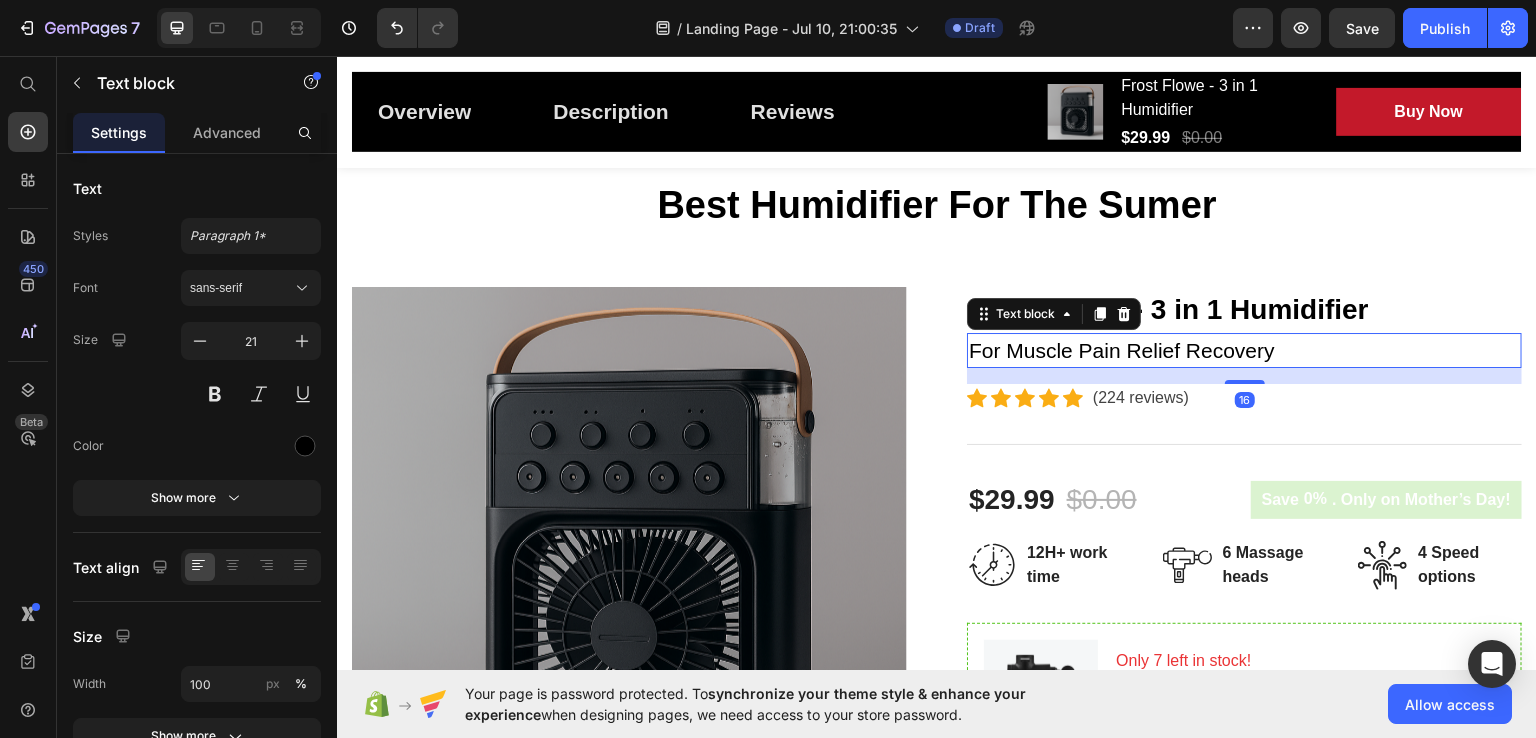 click on "For Muscle Pain Relief Recovery" at bounding box center (1244, 350) 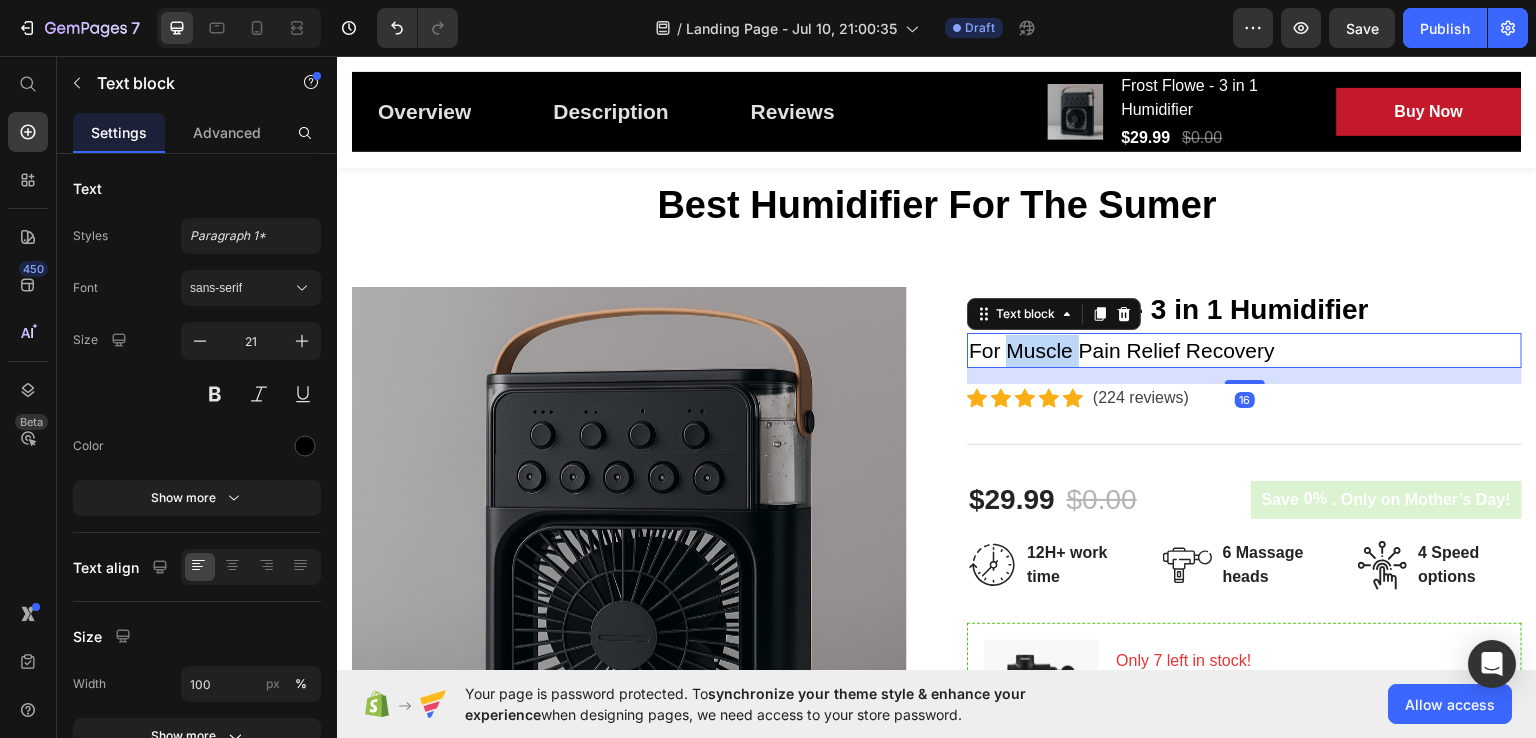 click on "For Muscle Pain Relief Recovery" at bounding box center [1244, 350] 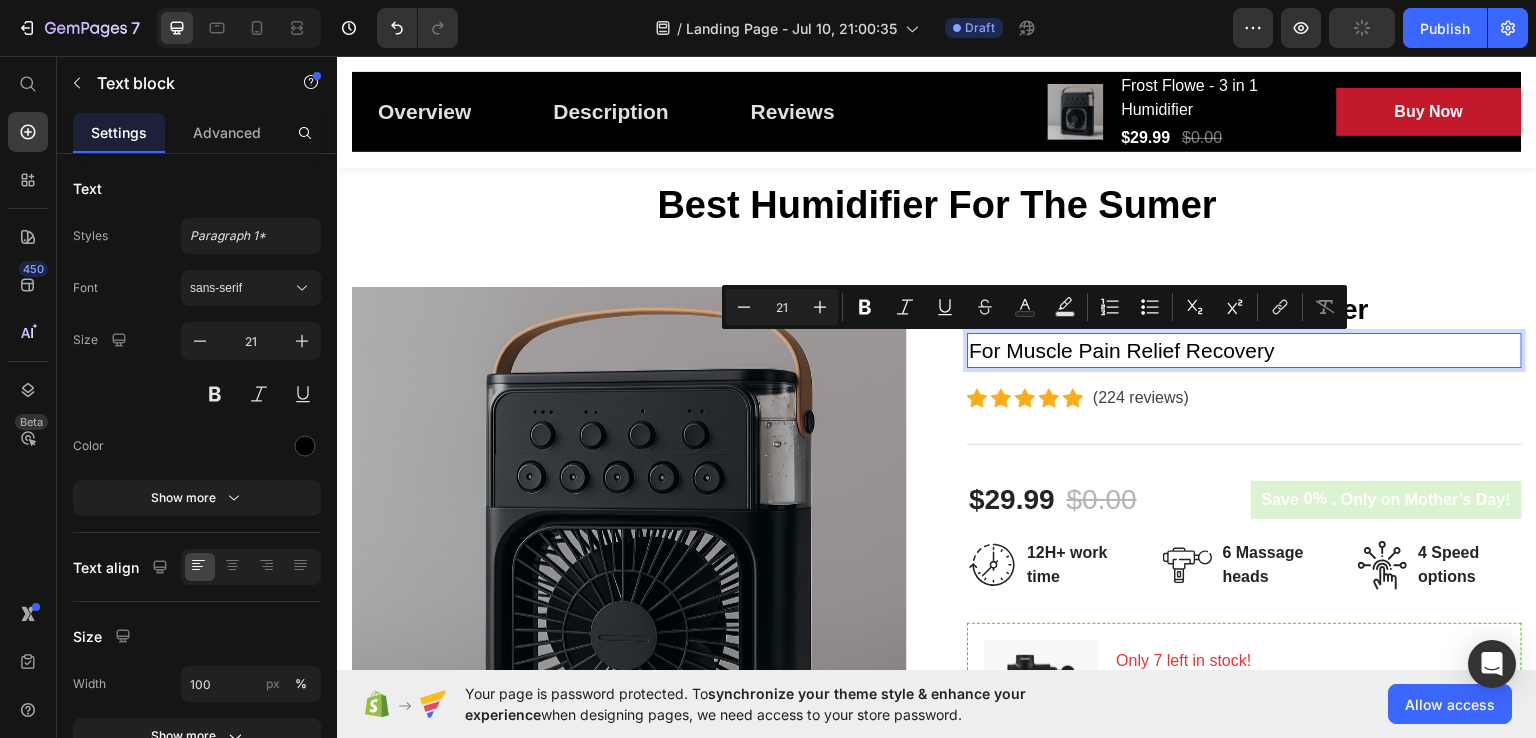 click on "For Muscle Pain Relief Recovery" at bounding box center [1244, 350] 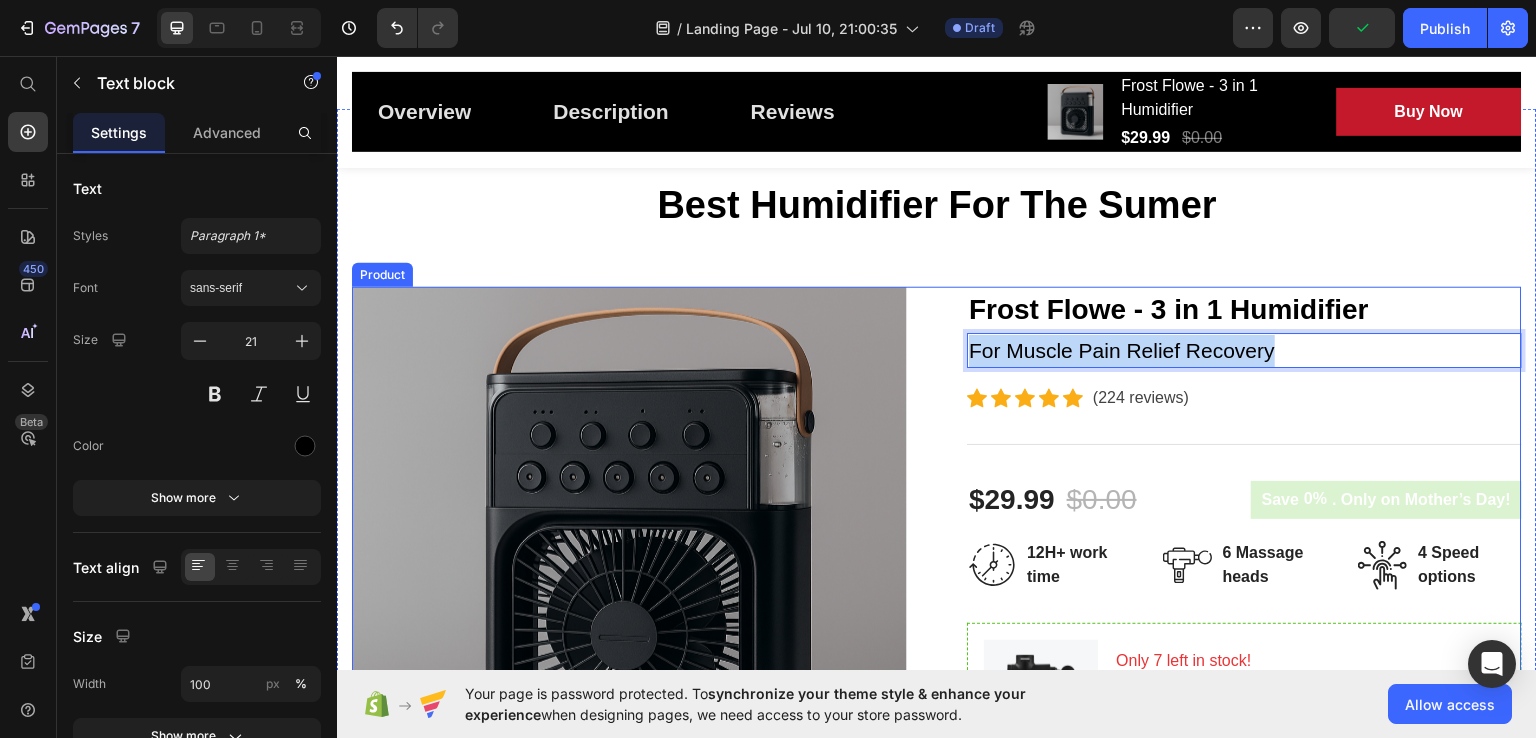 drag, startPoint x: 1261, startPoint y: 348, endPoint x: 960, endPoint y: 371, distance: 301.87747 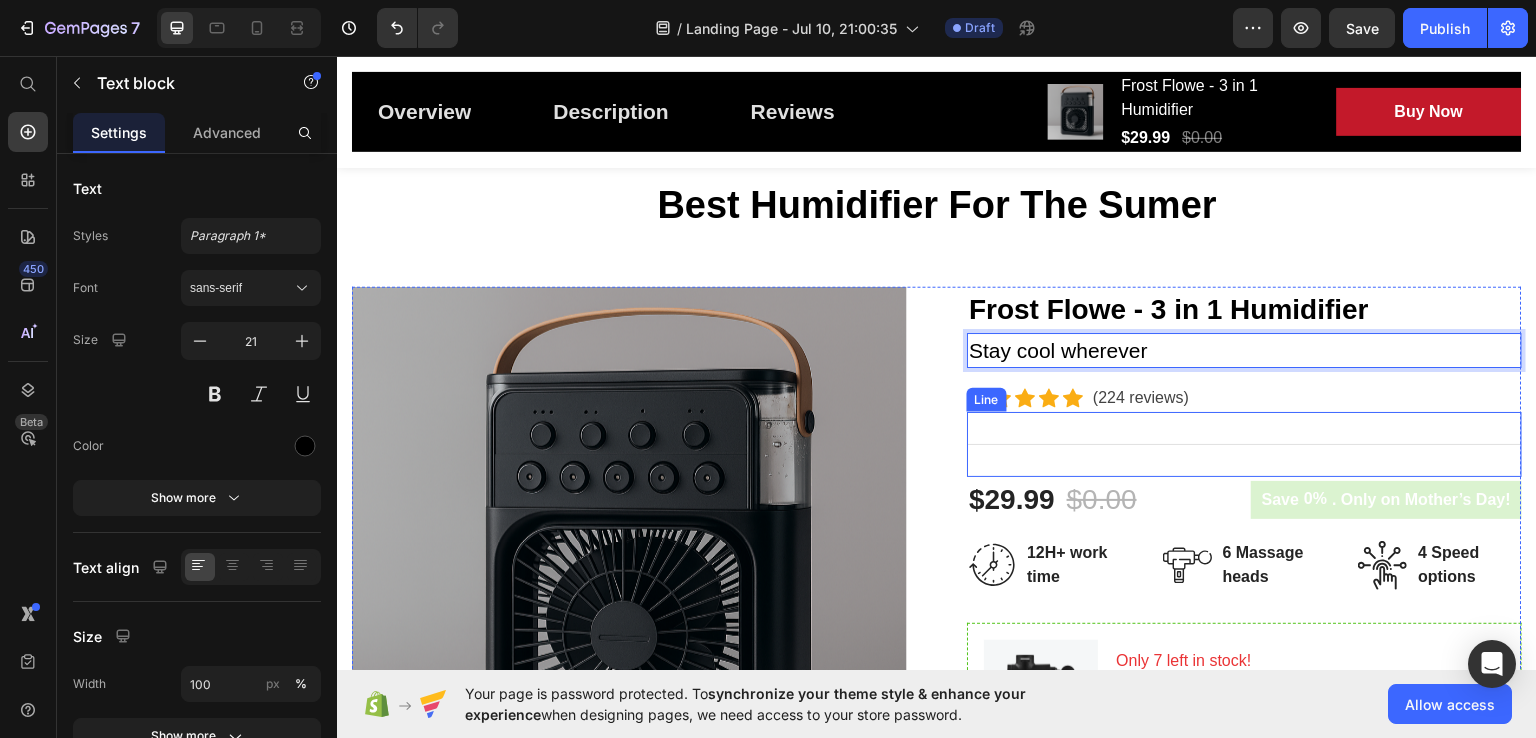 click at bounding box center (1244, 443) 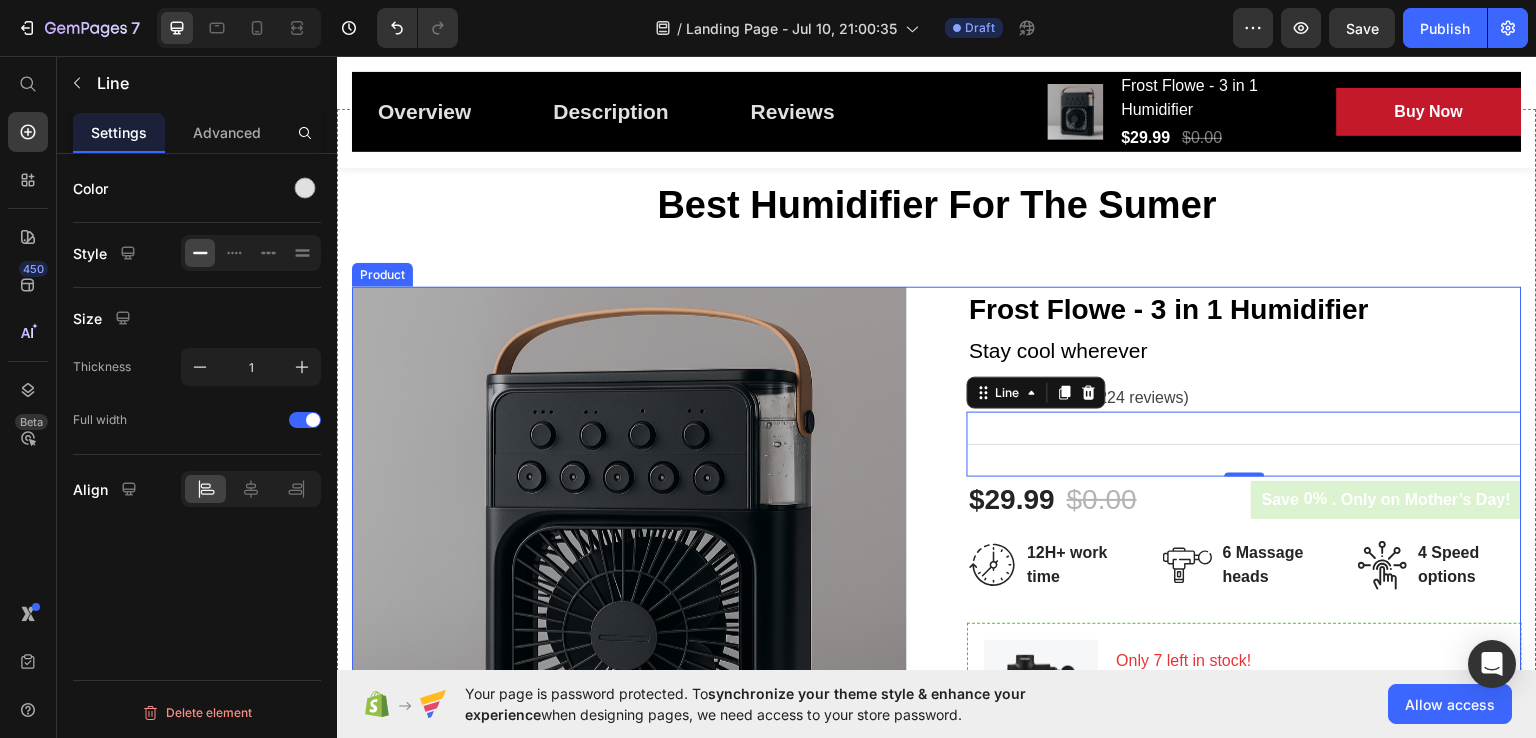 click on "Product Images Frost Flowe - 3 in 1 Humidifier (P) Title Stay cool wherever Text block Icon Icon Icon Icon Icon Icon Icon List Hoz (224 reviews) Text block Row Title Line $29.99 (P) Price $0.00 (P) Price Row Save 0% . Only on Mother’s Day! (P) Tag Row Image 12H+ work time Text block Row Image 6 Massage heads Text block Row Image 4 Speed options Text block Row Row Image Only 7 left in stock! Text block 60 people have bought this item within the last hour! Text block Row 1 (P) Quantity add to cart (P) Cart Button Row buy it now (P) Dynamic Checkout Specifications What's in the box? How to use Accordion Product" at bounding box center (937, 732) 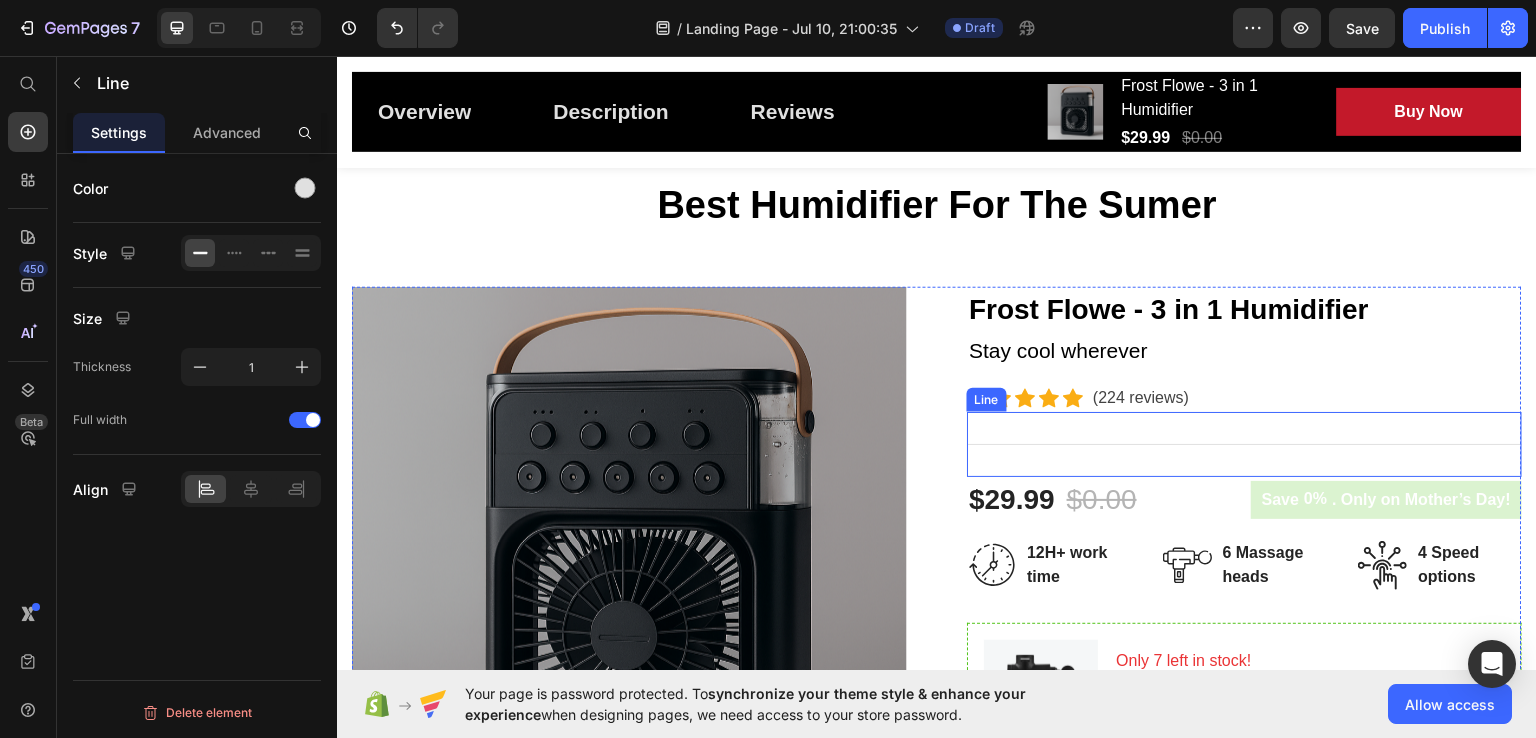 click on "Title Line" at bounding box center [1244, 443] 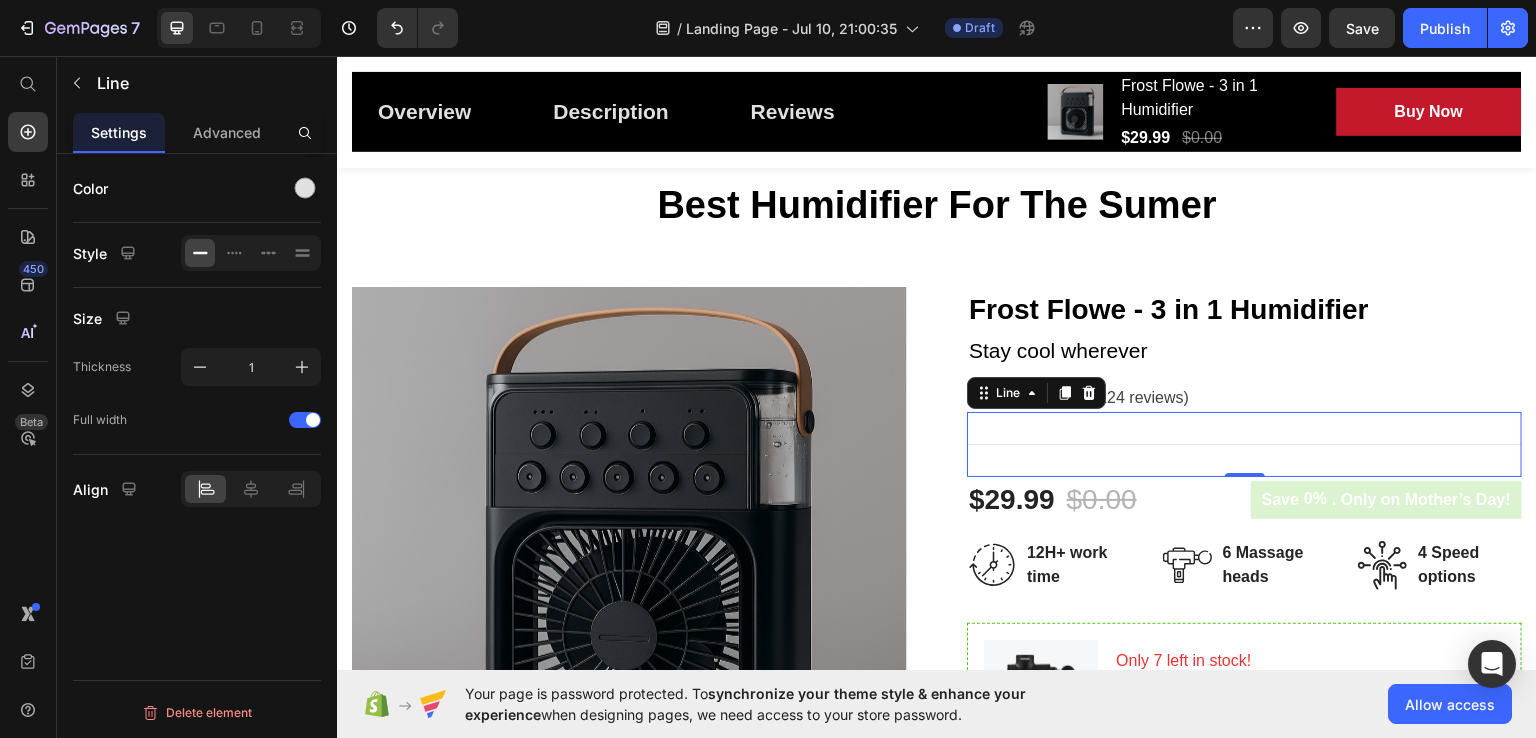 click on "Title Line   0" at bounding box center [1244, 443] 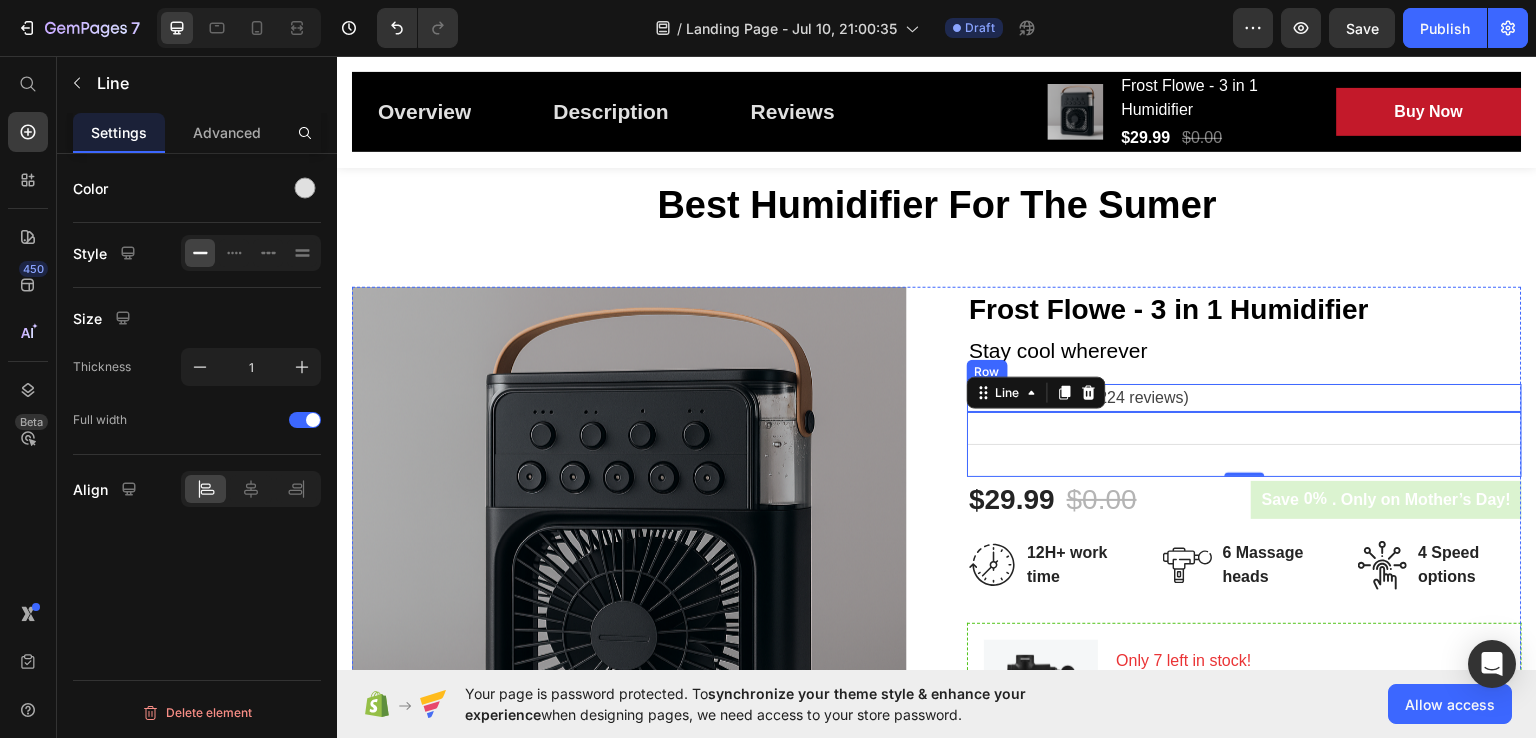 click on "Icon                Icon                Icon                Icon                Icon Icon List Hoz (224 reviews) Text block Row" at bounding box center (1244, 397) 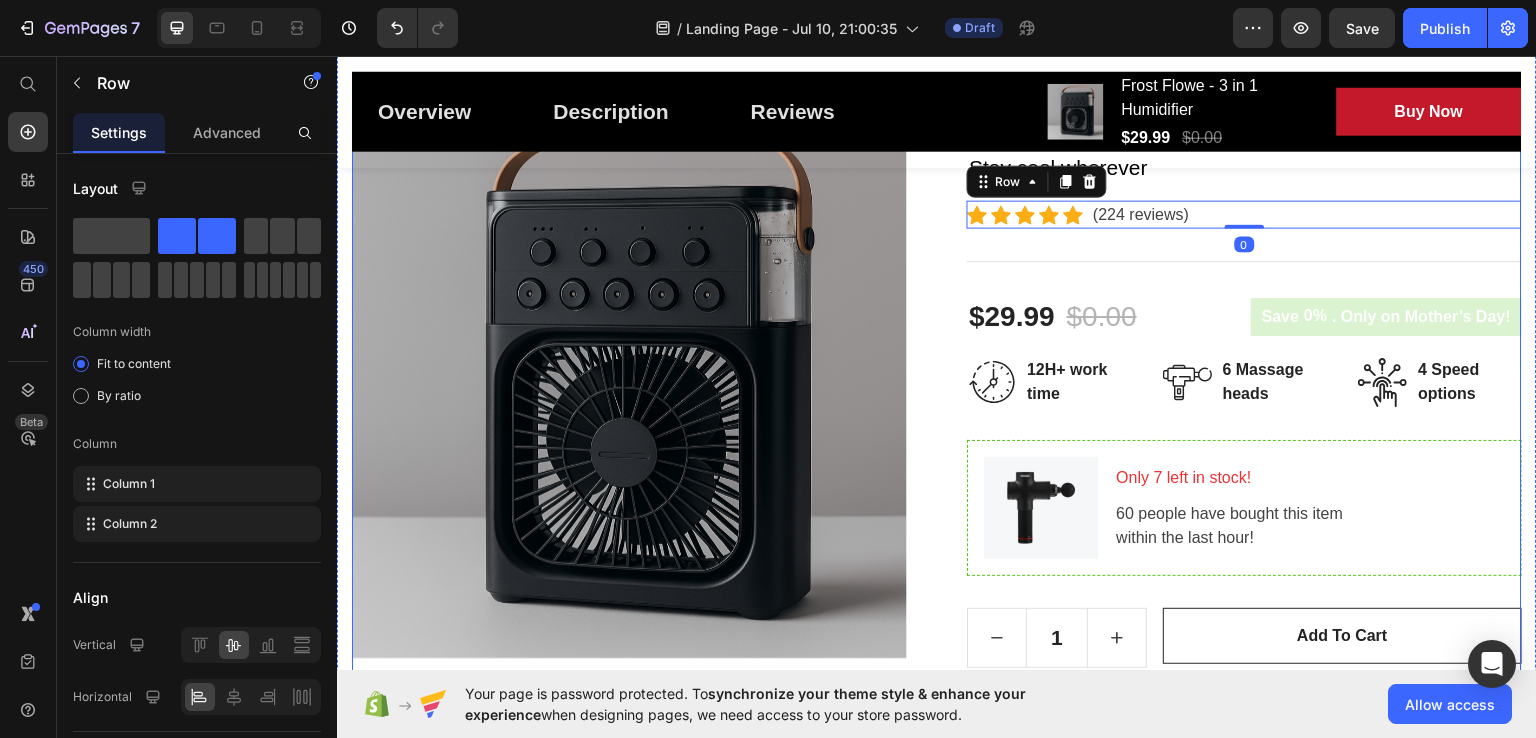 scroll, scrollTop: 300, scrollLeft: 0, axis: vertical 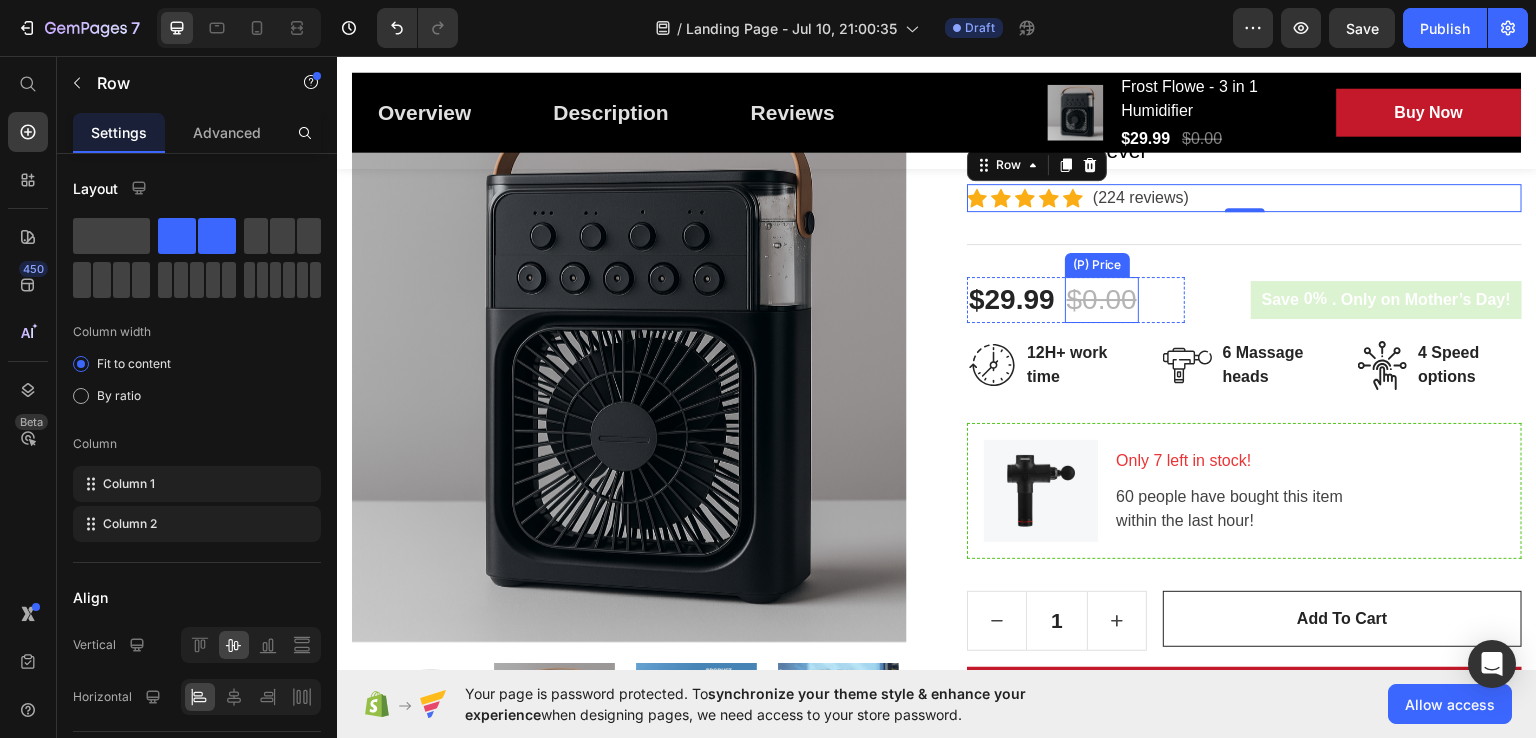 click on "$0.00" at bounding box center (1102, 299) 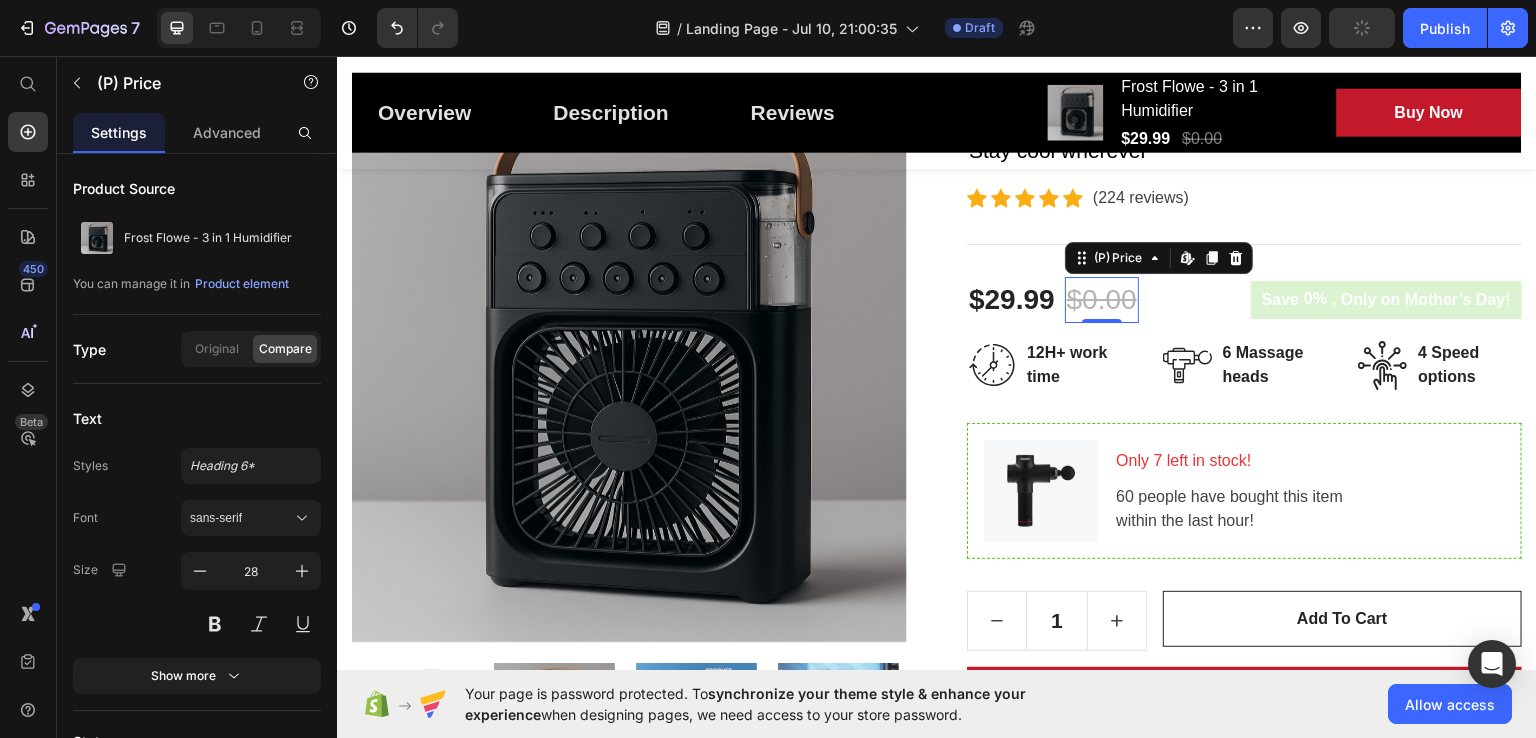 click on "$0.00" at bounding box center (1102, 299) 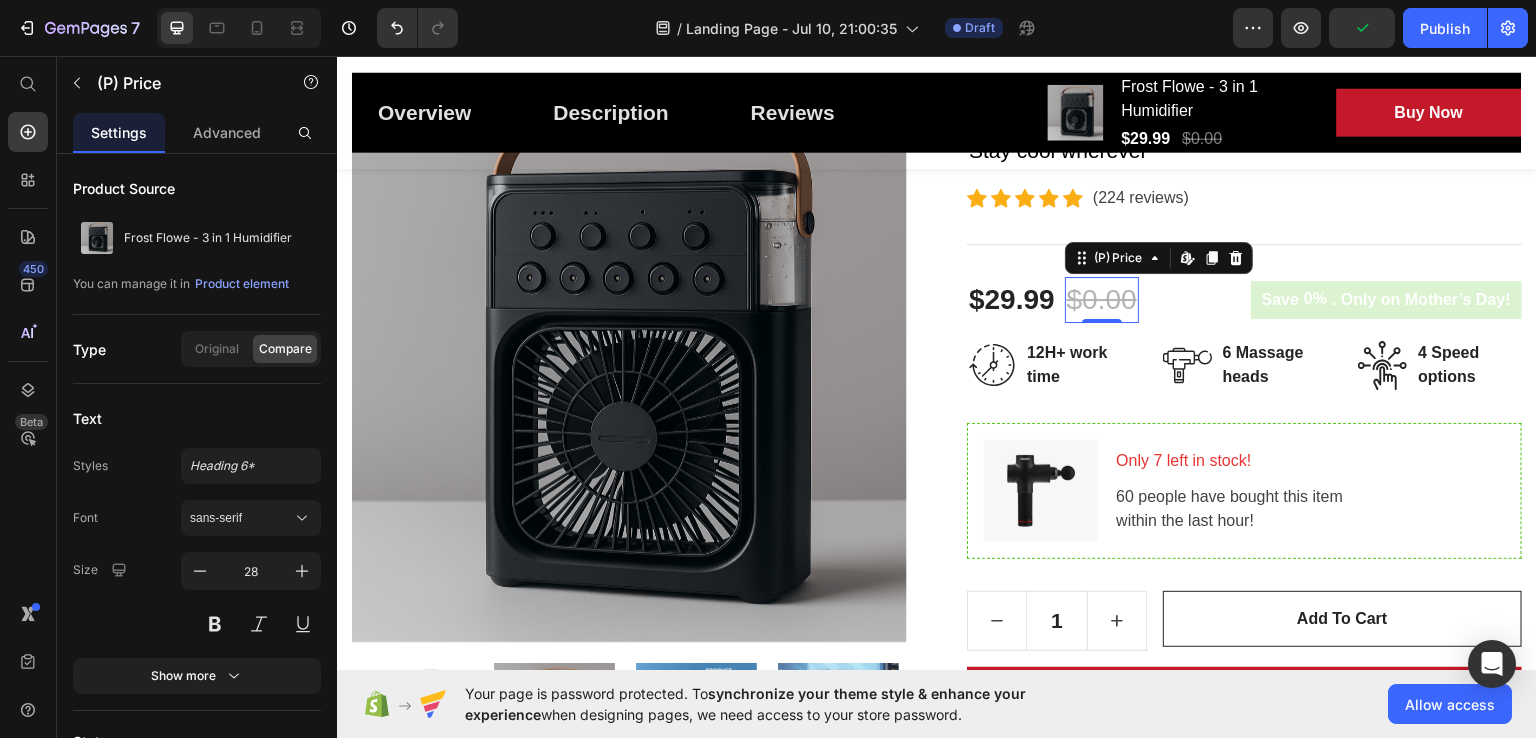 click on "$0.00" at bounding box center (1102, 299) 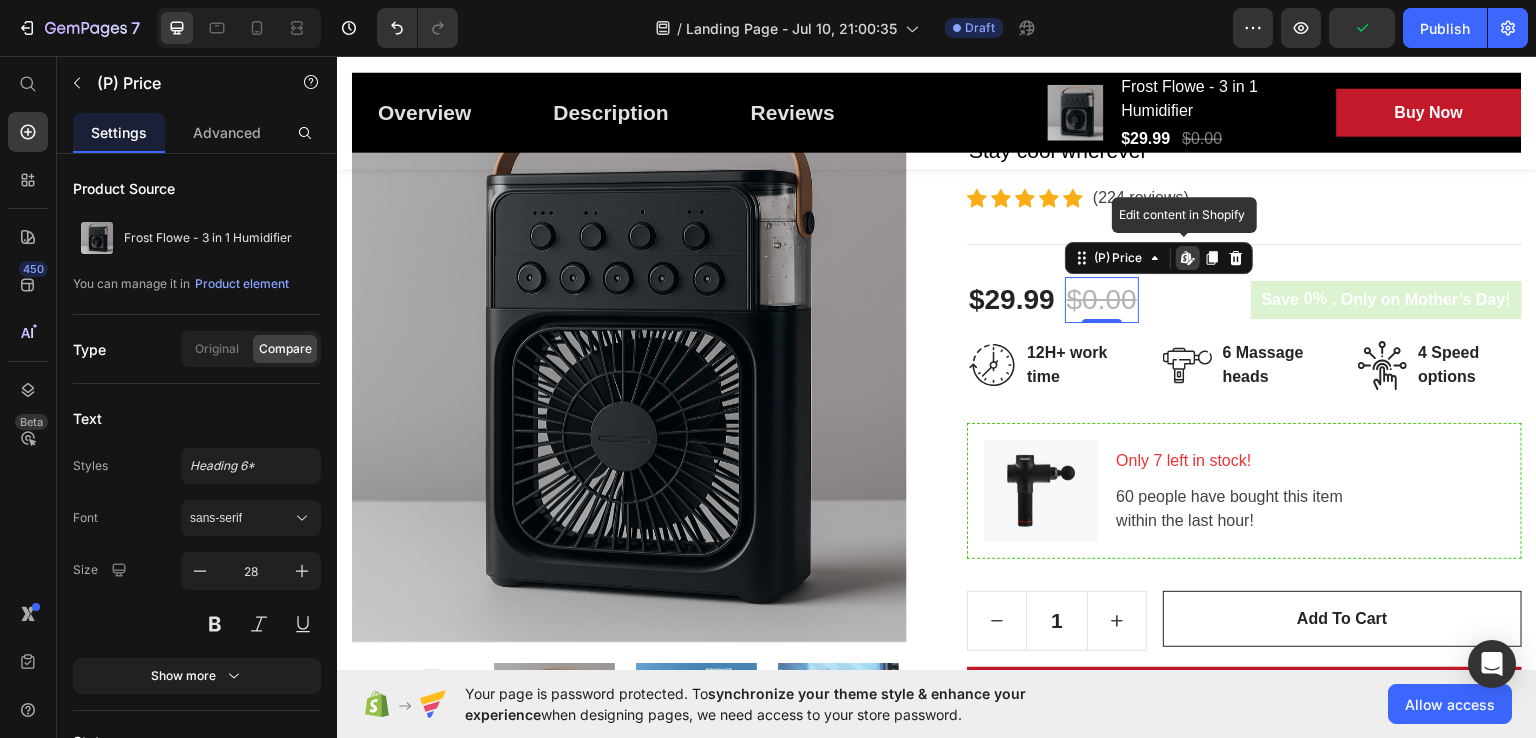 click on "$0.00" at bounding box center [1102, 299] 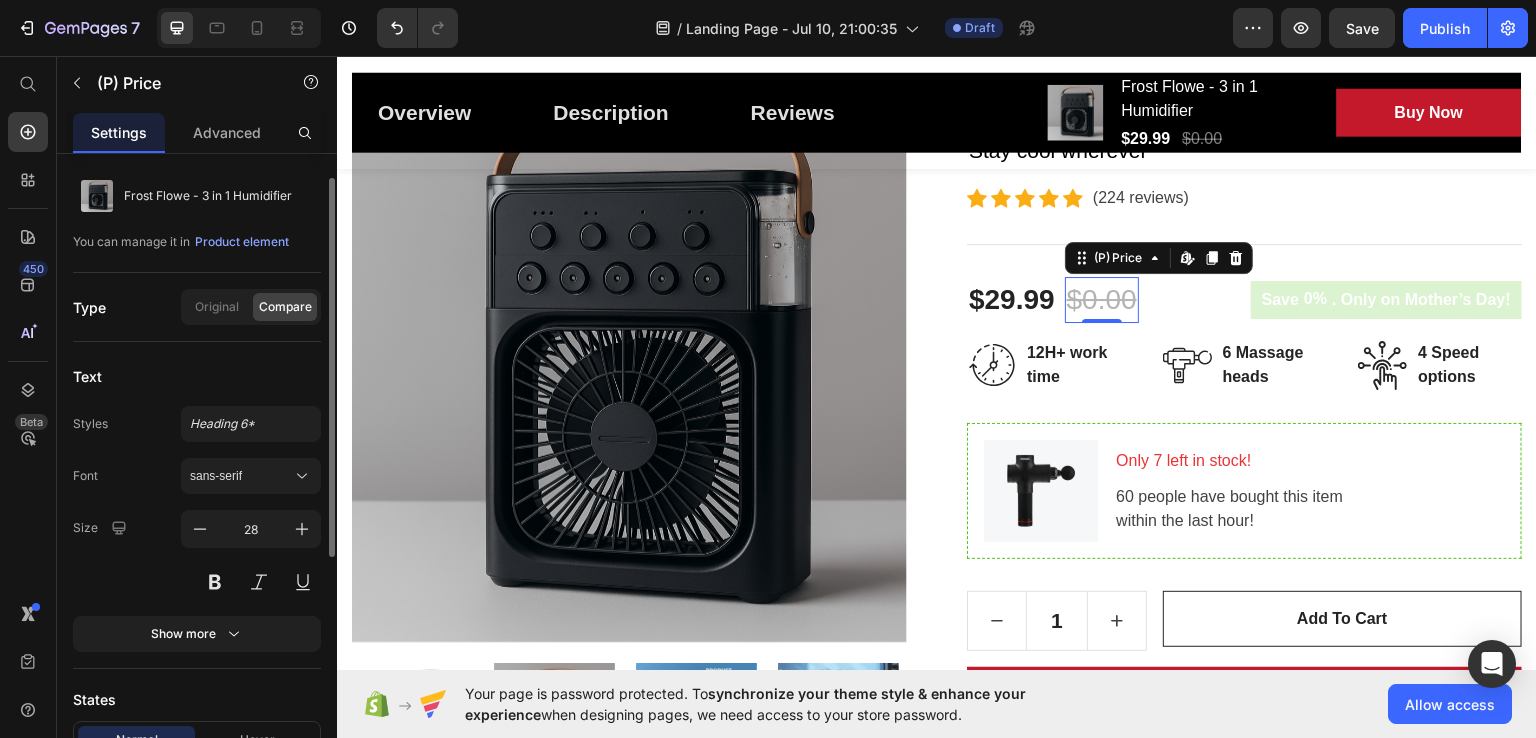 scroll, scrollTop: 0, scrollLeft: 0, axis: both 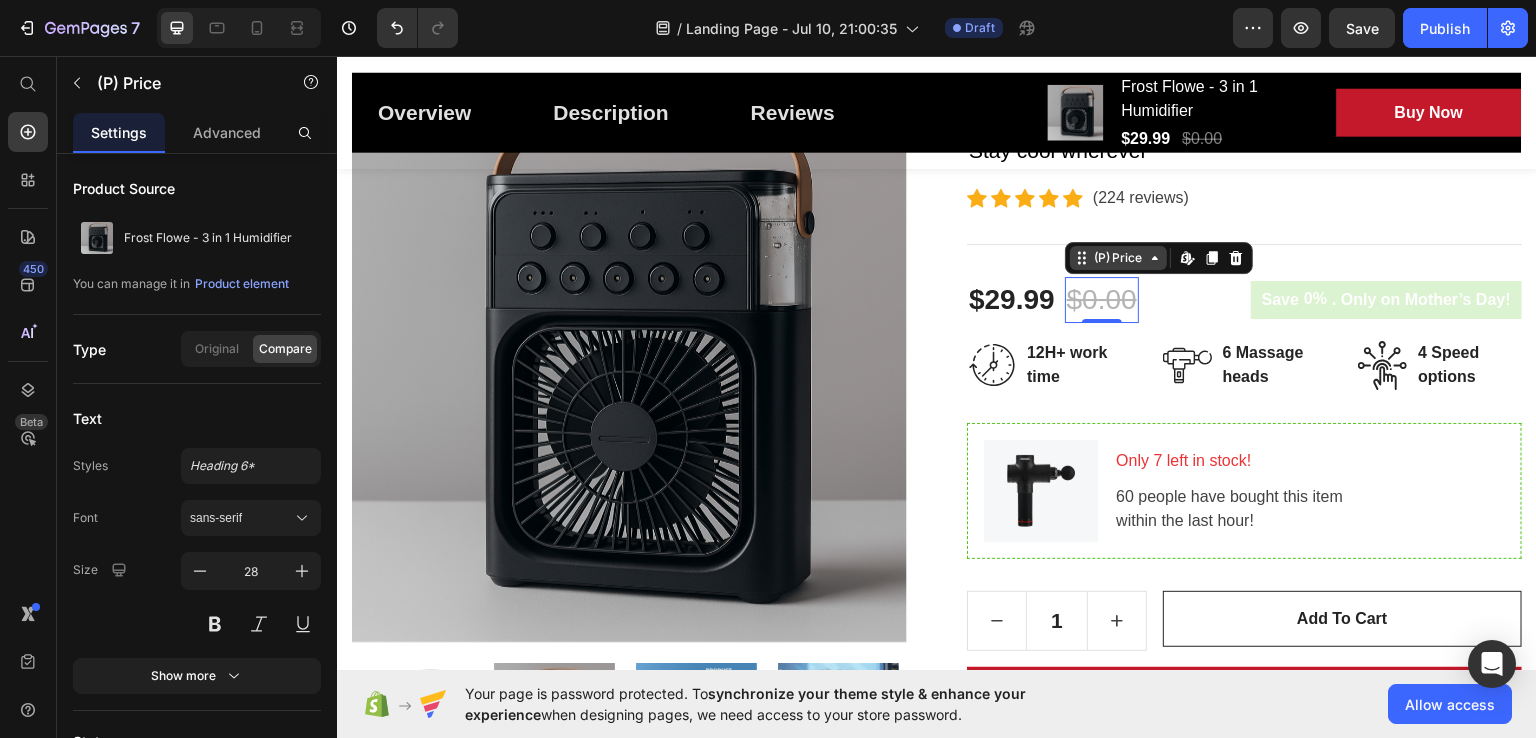 click on "(P) Price" at bounding box center [1118, 257] 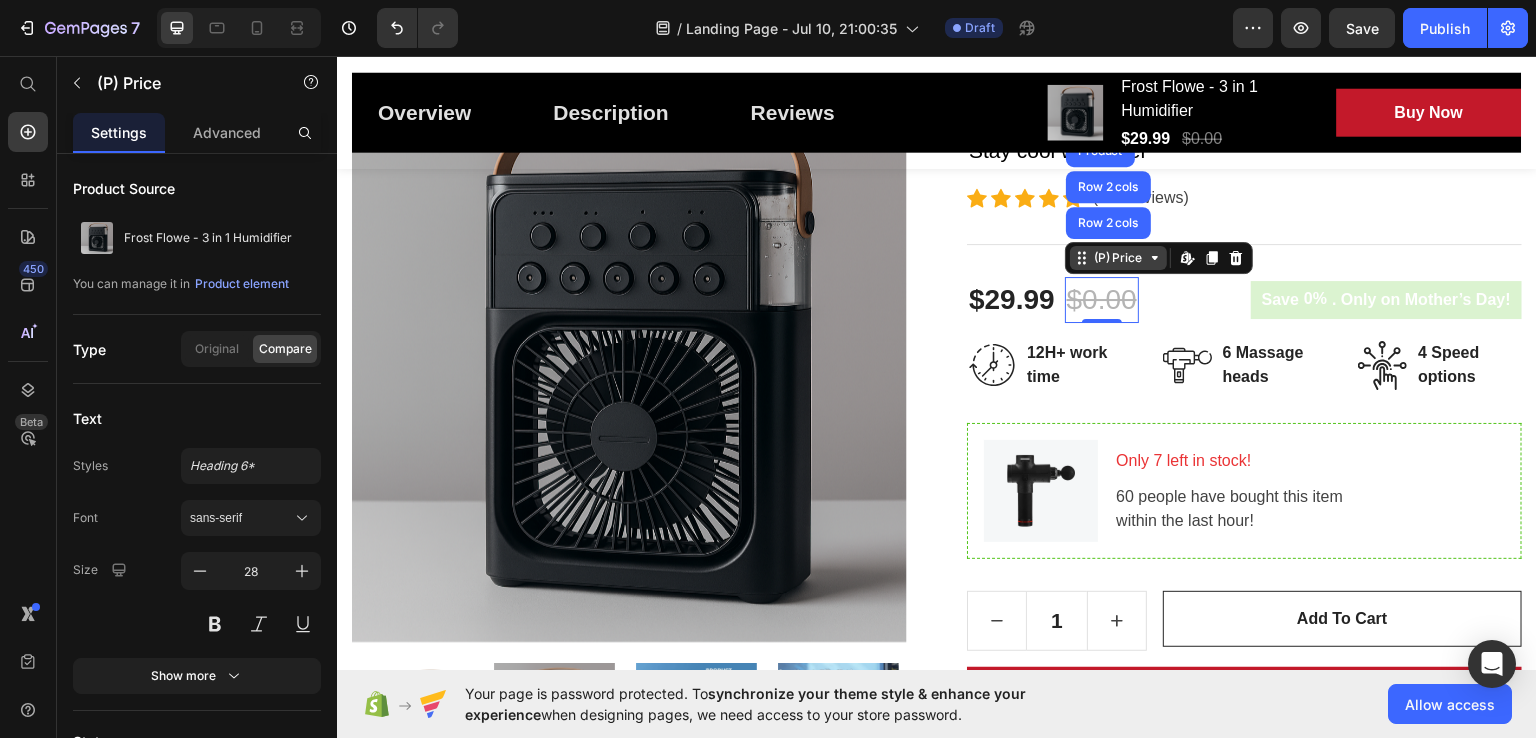 click on "(P) Price" at bounding box center (1118, 257) 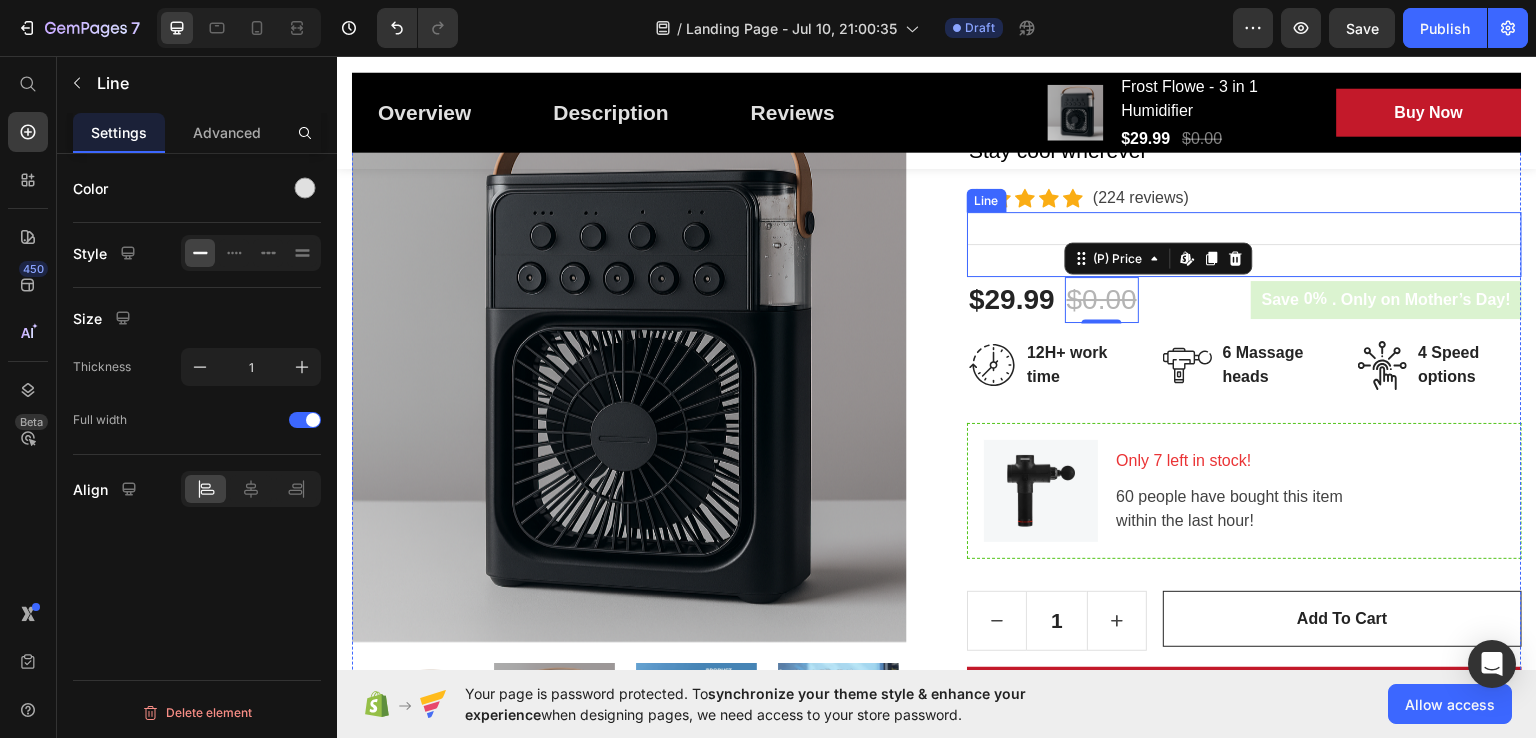 click on "Title Line" at bounding box center (1244, 243) 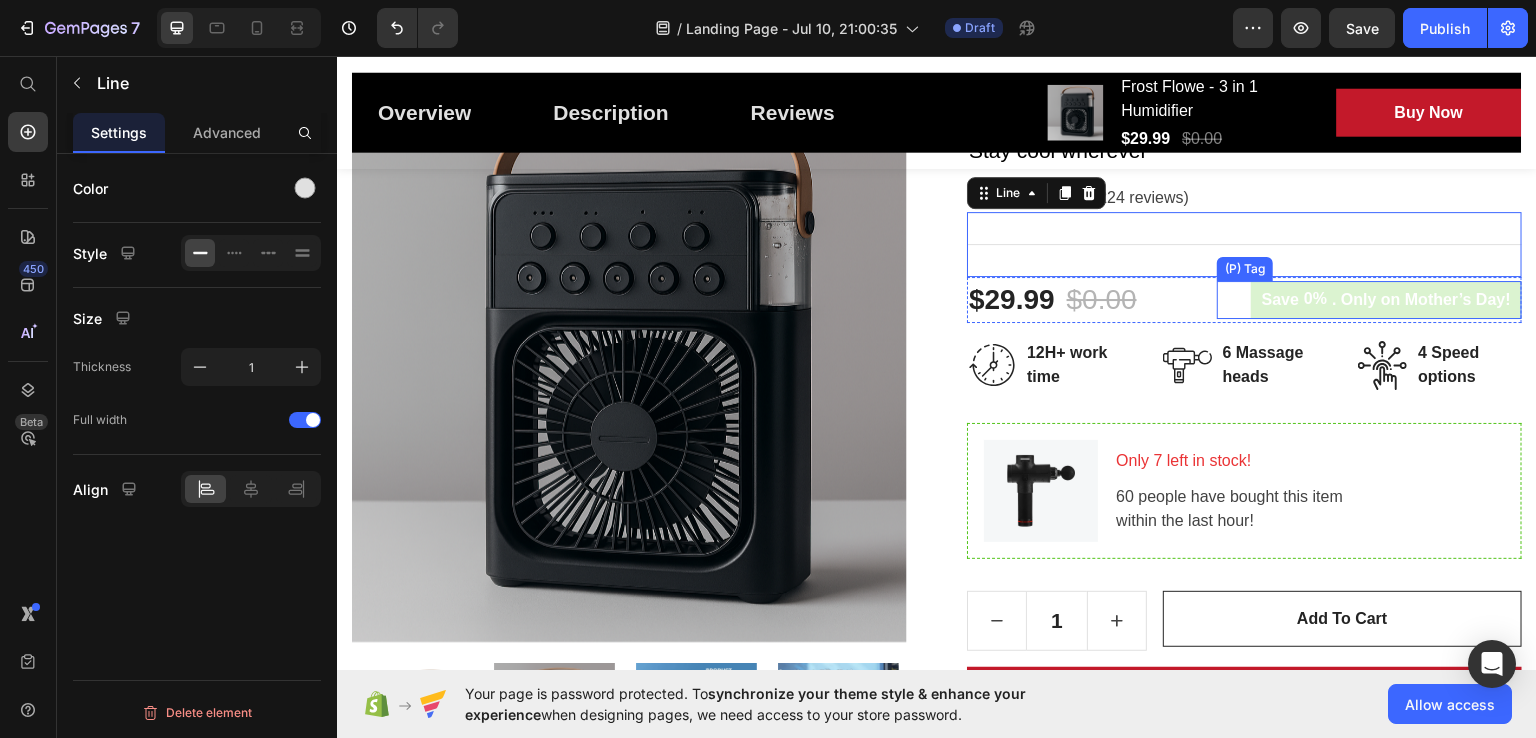 click on "0%" at bounding box center [1315, 298] 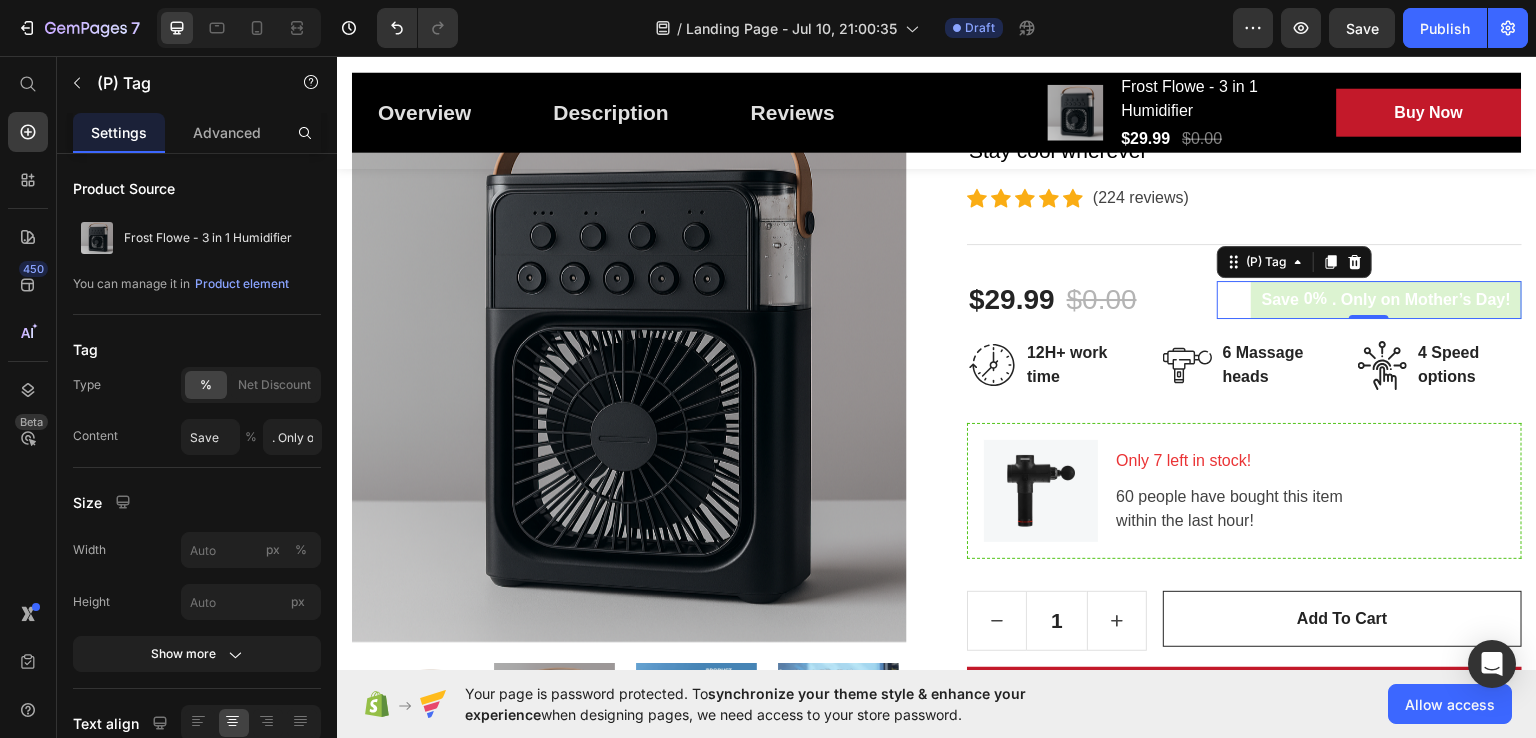 click on "0%" at bounding box center (1315, 298) 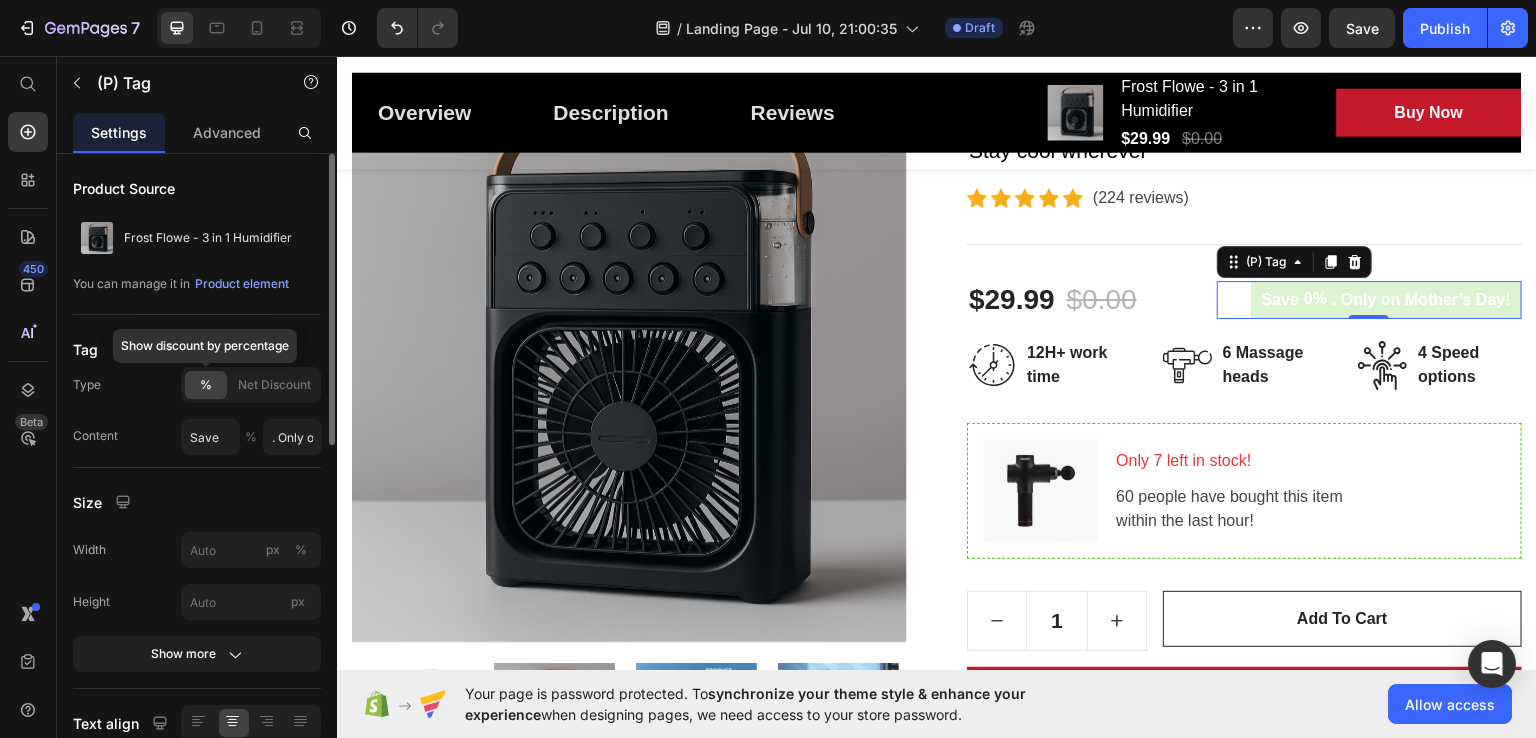 scroll, scrollTop: 100, scrollLeft: 0, axis: vertical 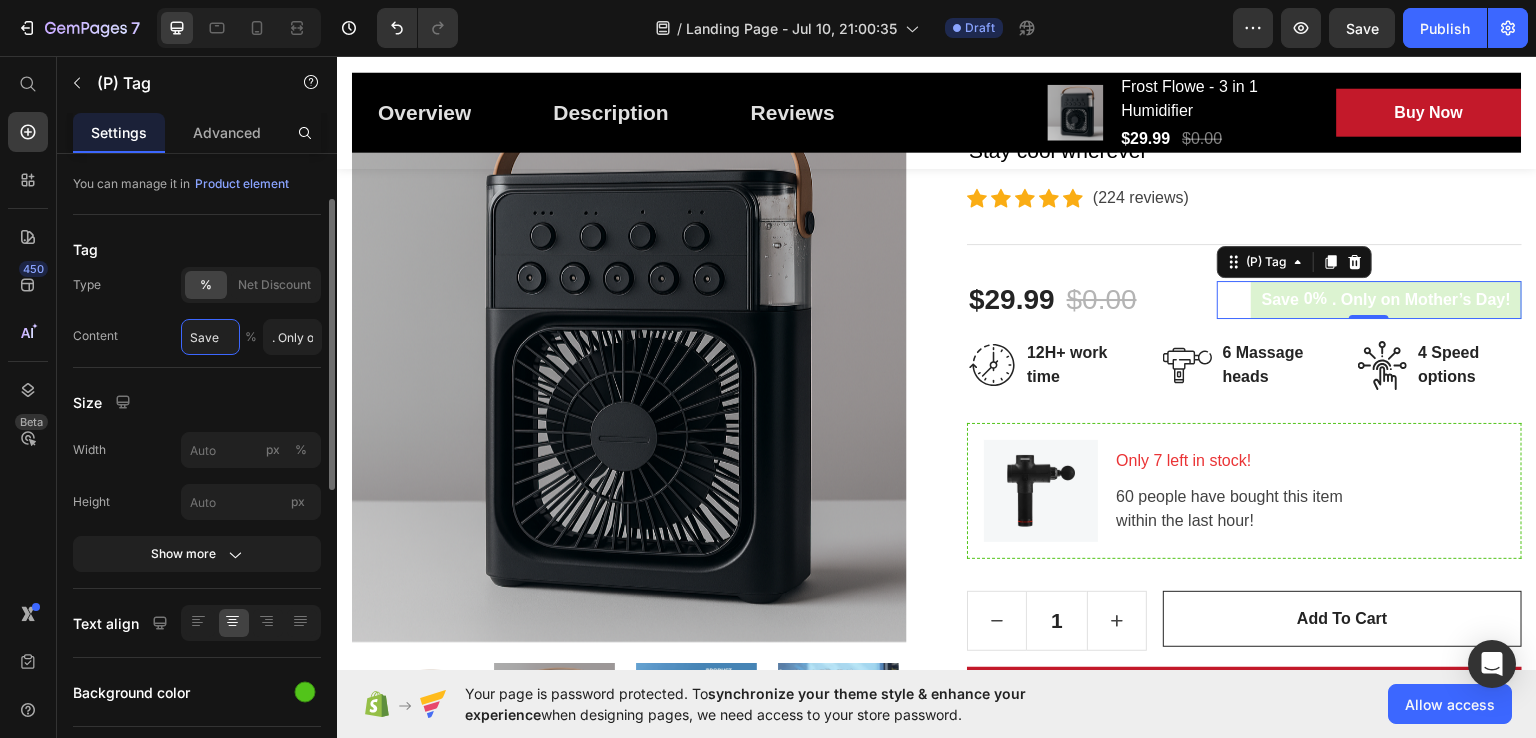 click on "Save" at bounding box center (210, 337) 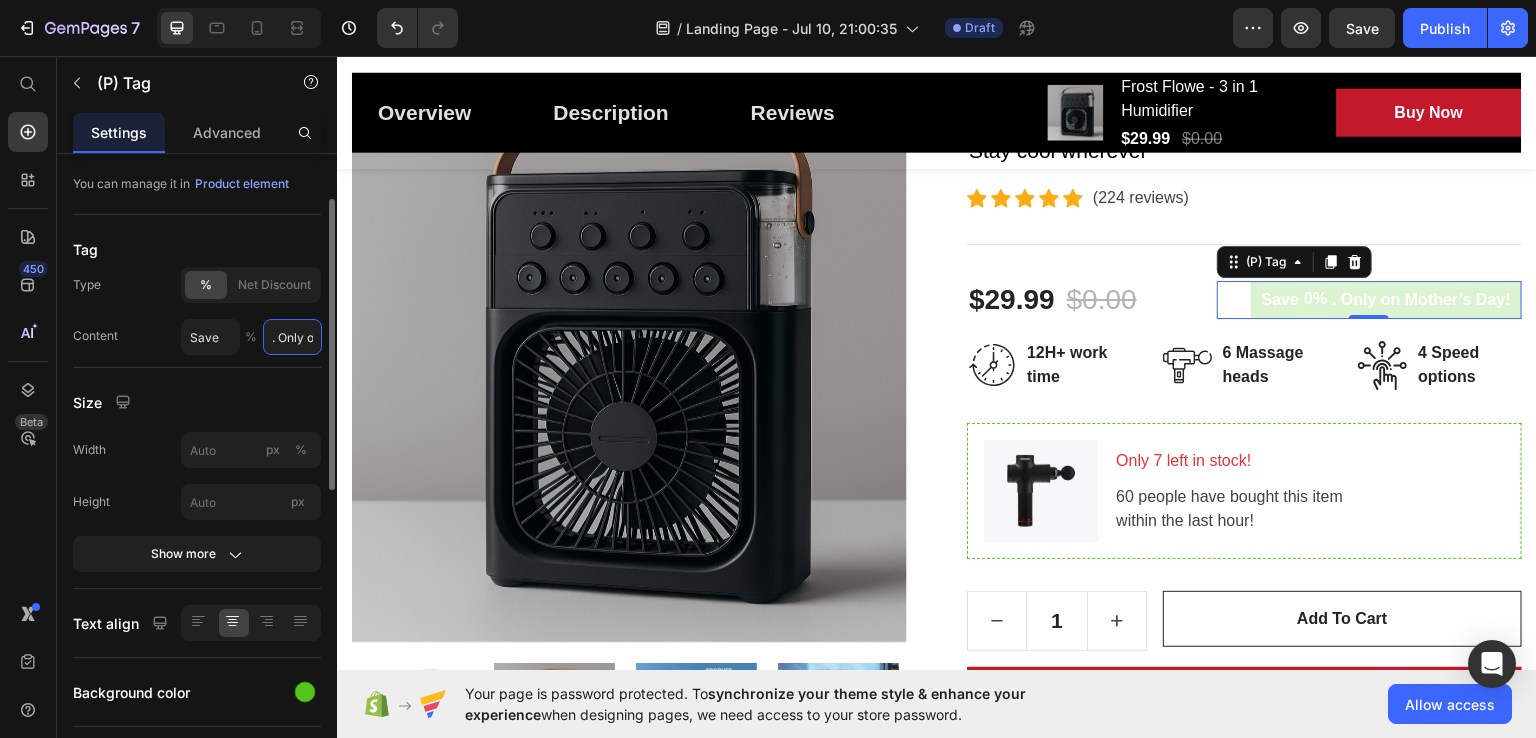 click on ". Only on Mother’s Day!" at bounding box center (292, 337) 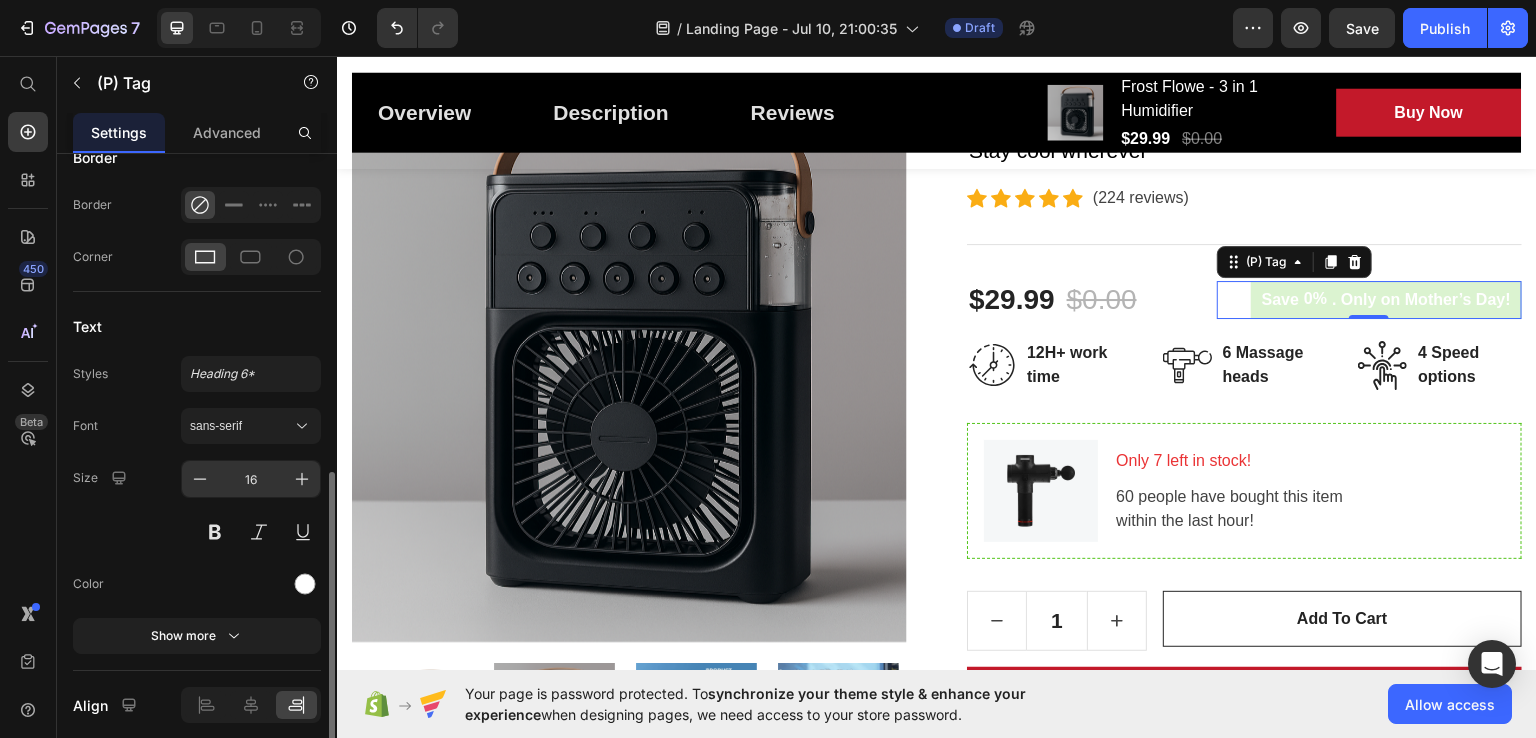 scroll, scrollTop: 770, scrollLeft: 0, axis: vertical 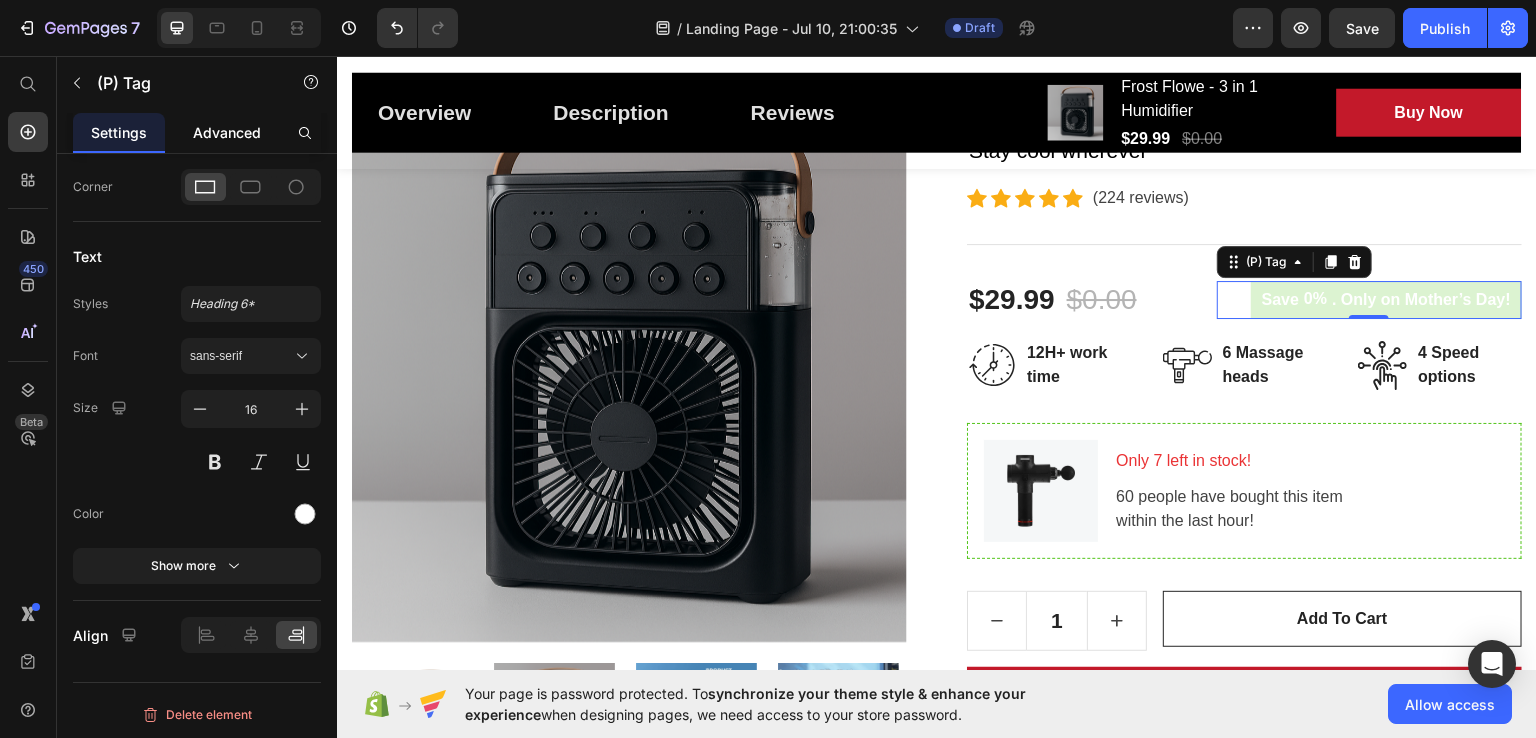 click on "Advanced" 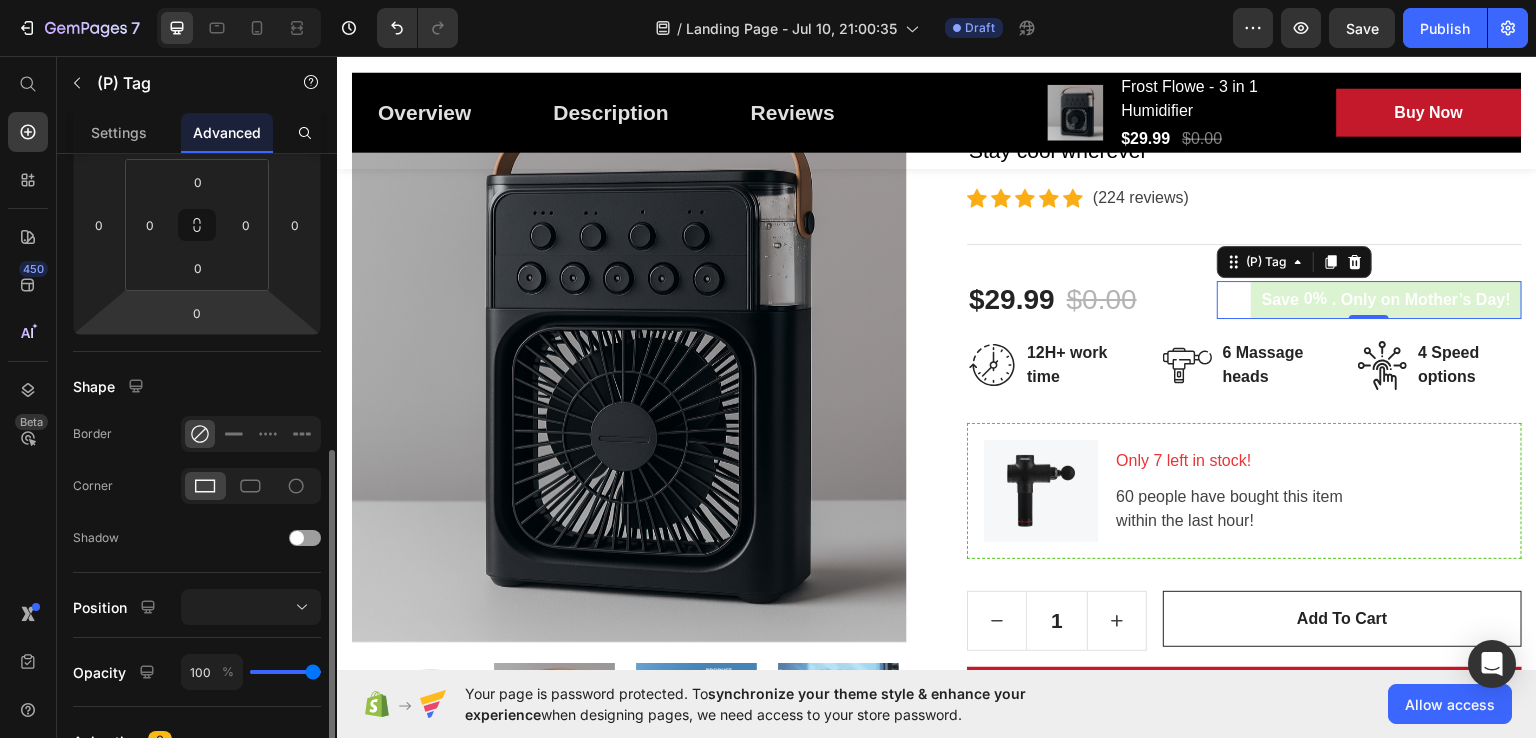 scroll, scrollTop: 500, scrollLeft: 0, axis: vertical 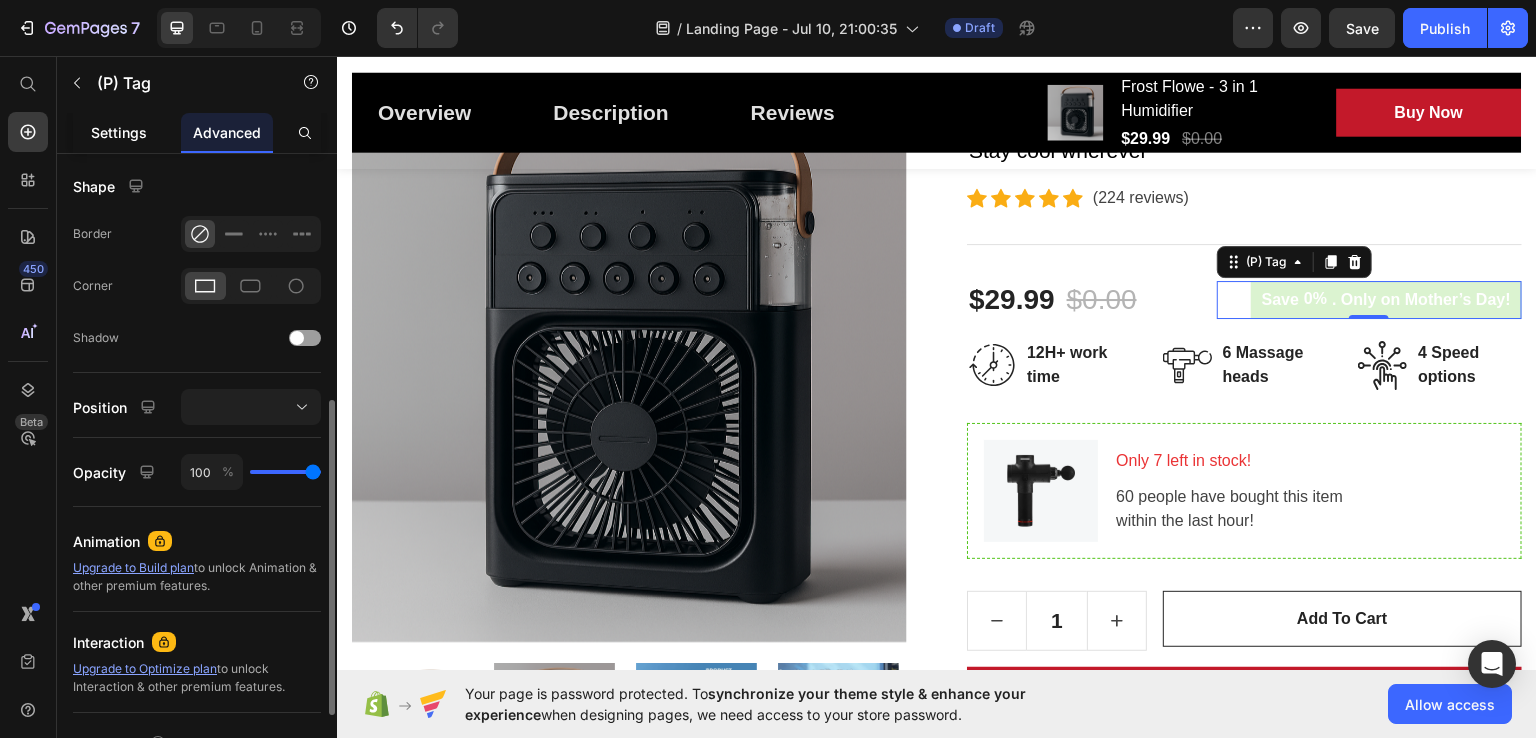 click on "Settings" 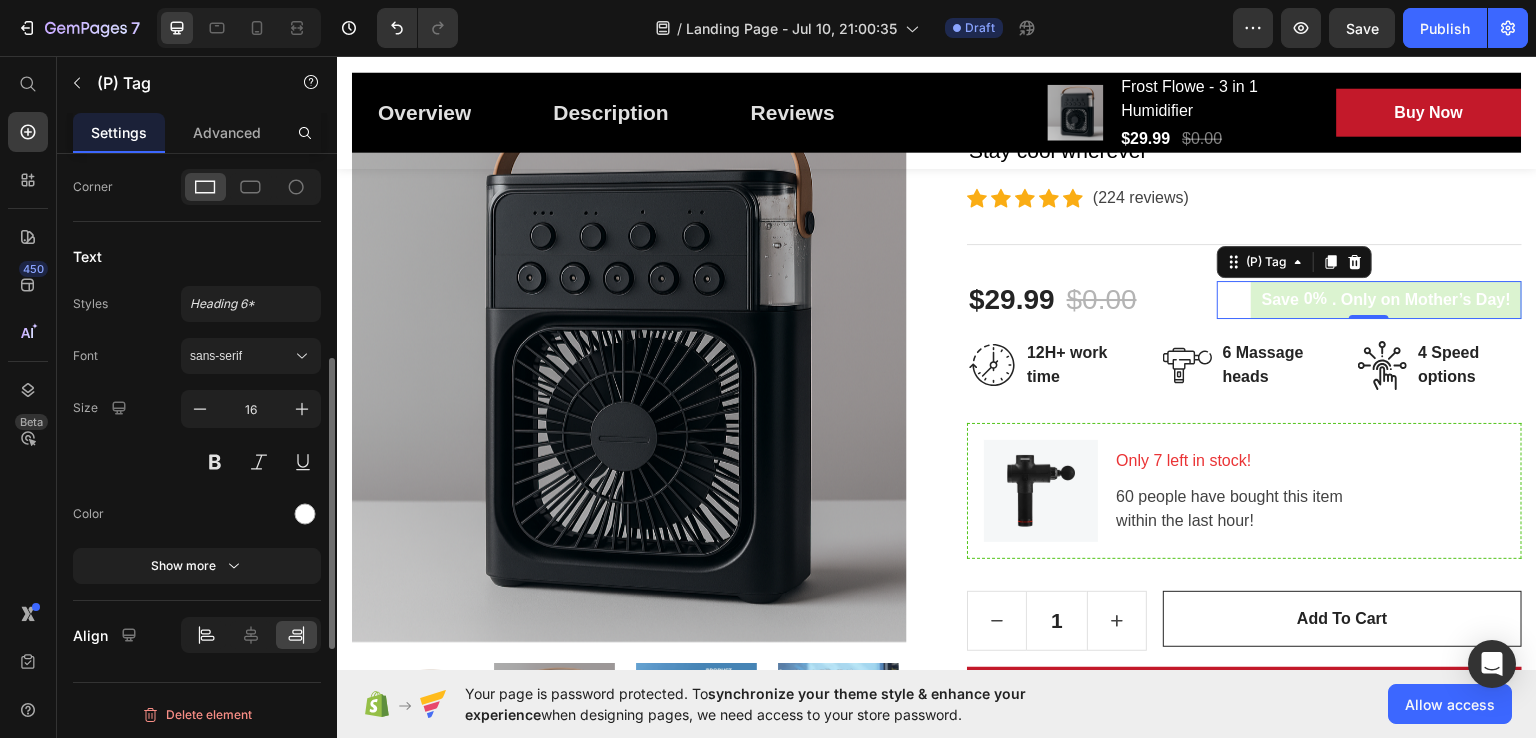 scroll, scrollTop: 470, scrollLeft: 0, axis: vertical 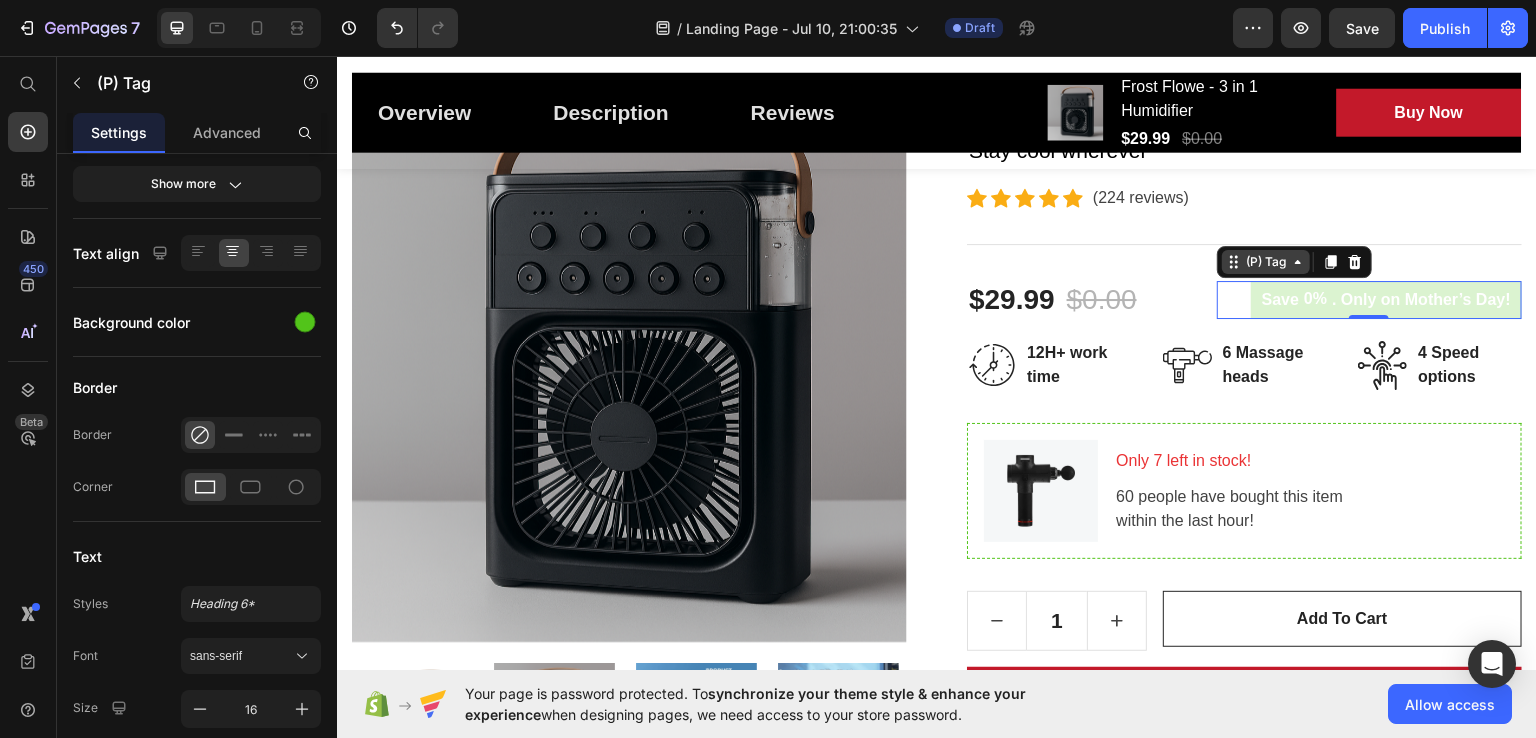 click 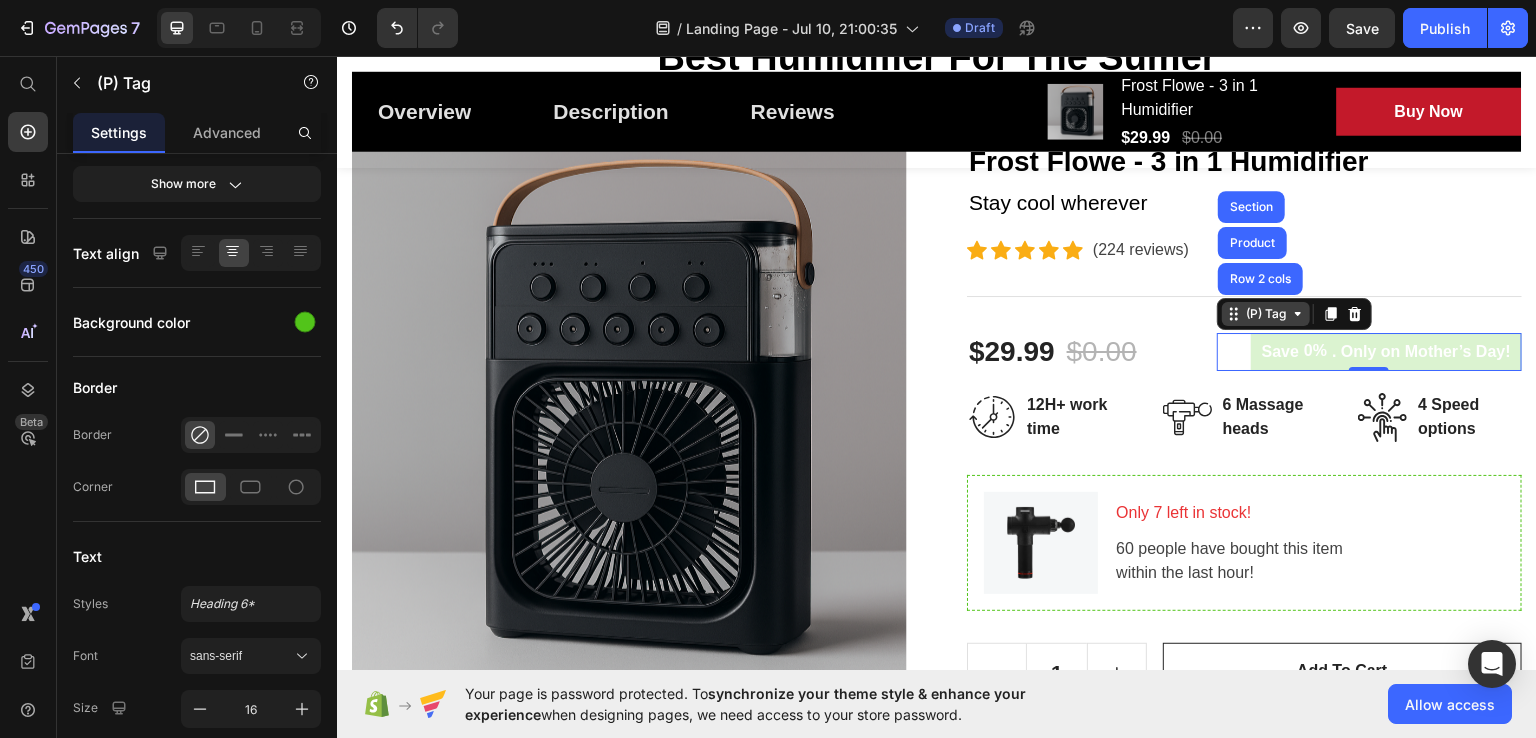 scroll, scrollTop: 200, scrollLeft: 0, axis: vertical 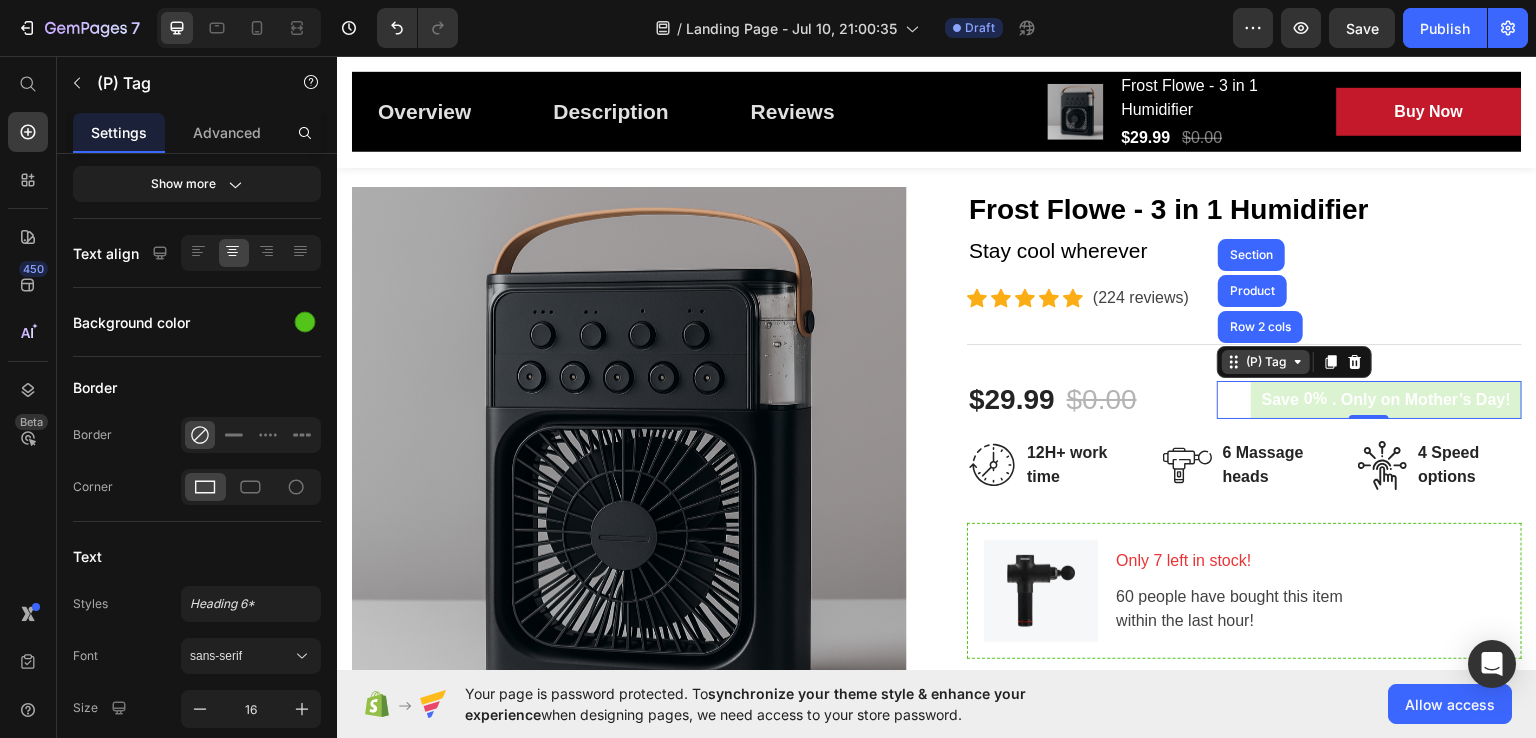 click on "(P) Tag" at bounding box center (1266, 361) 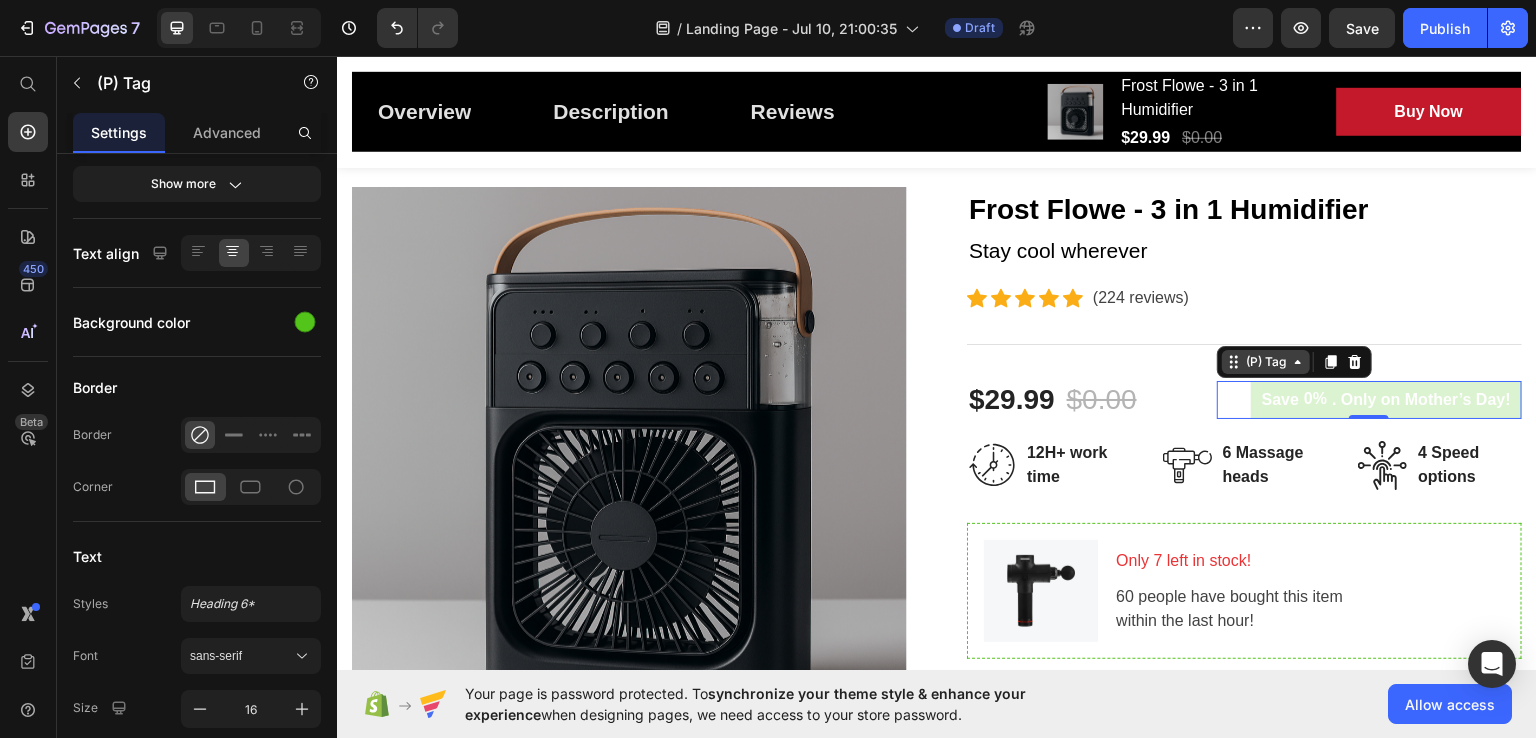 click on "(P) Tag" at bounding box center [1266, 361] 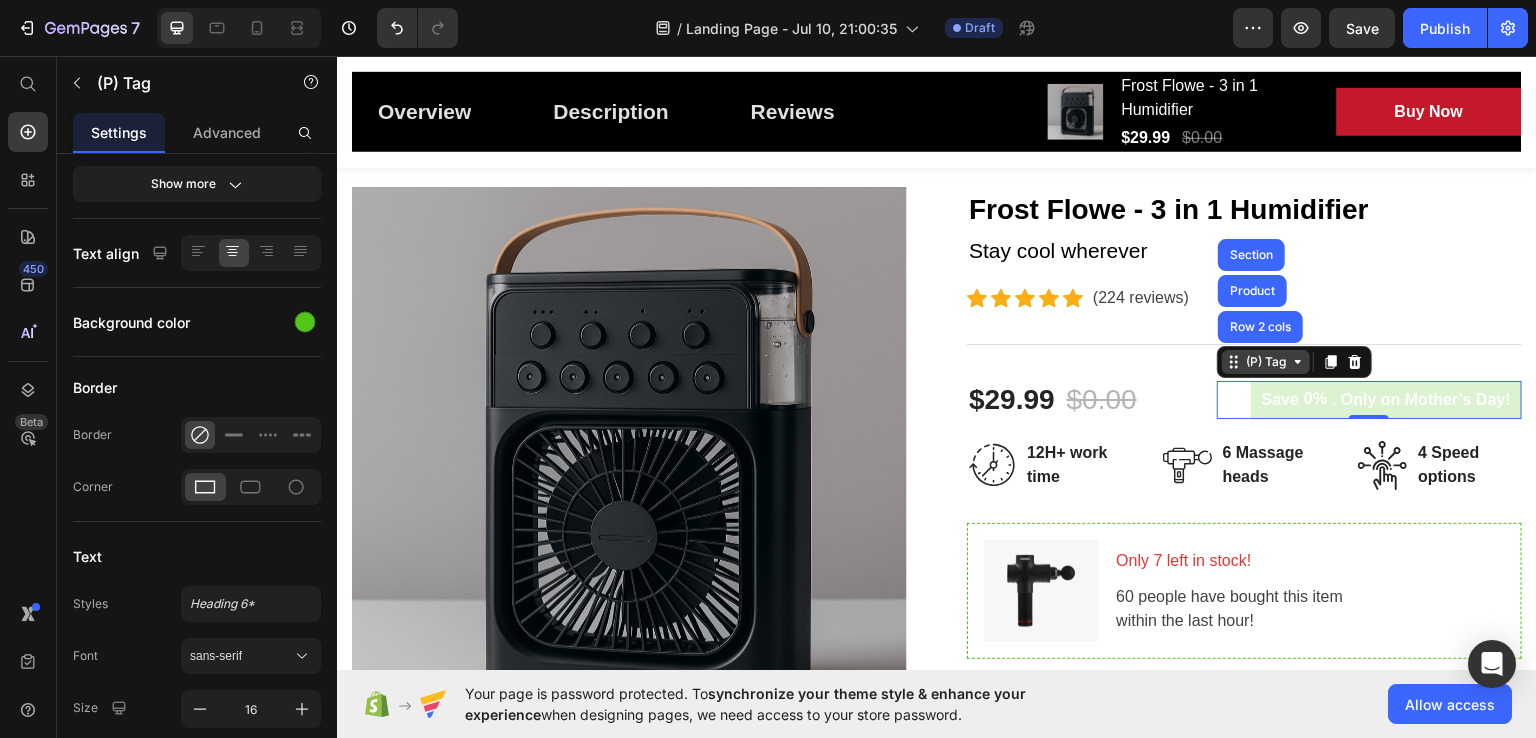 click on "(P) Tag" at bounding box center (1266, 361) 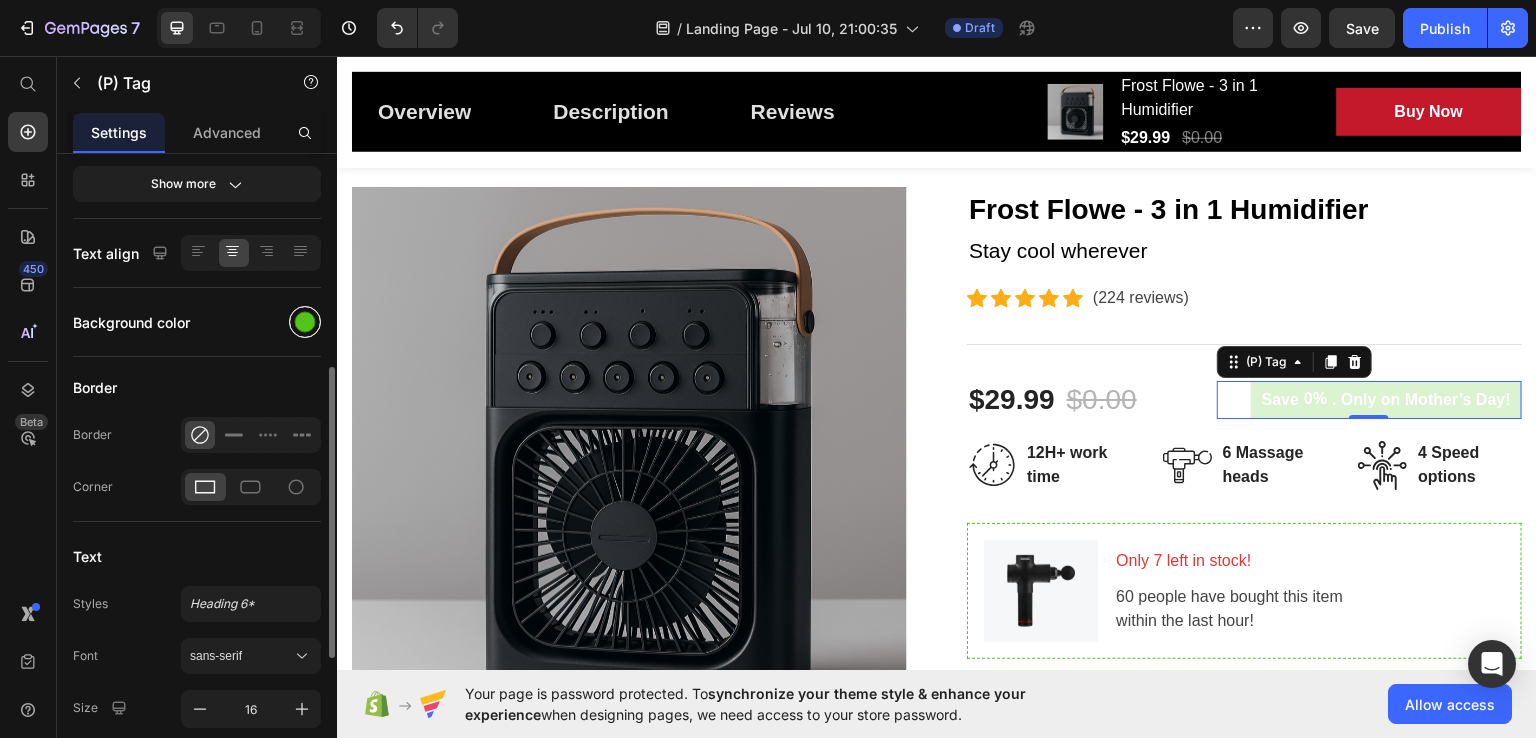 click at bounding box center (305, 322) 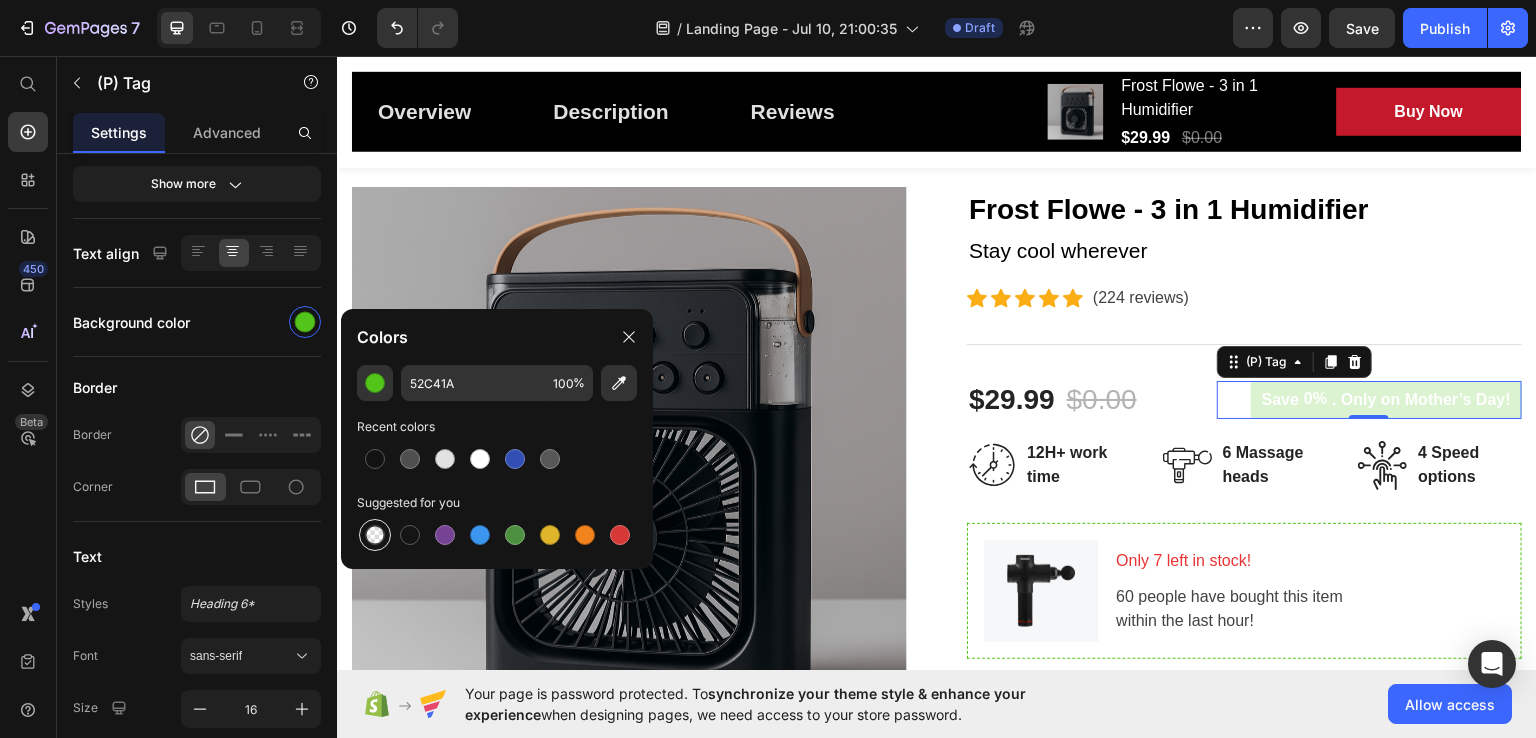 click at bounding box center (375, 535) 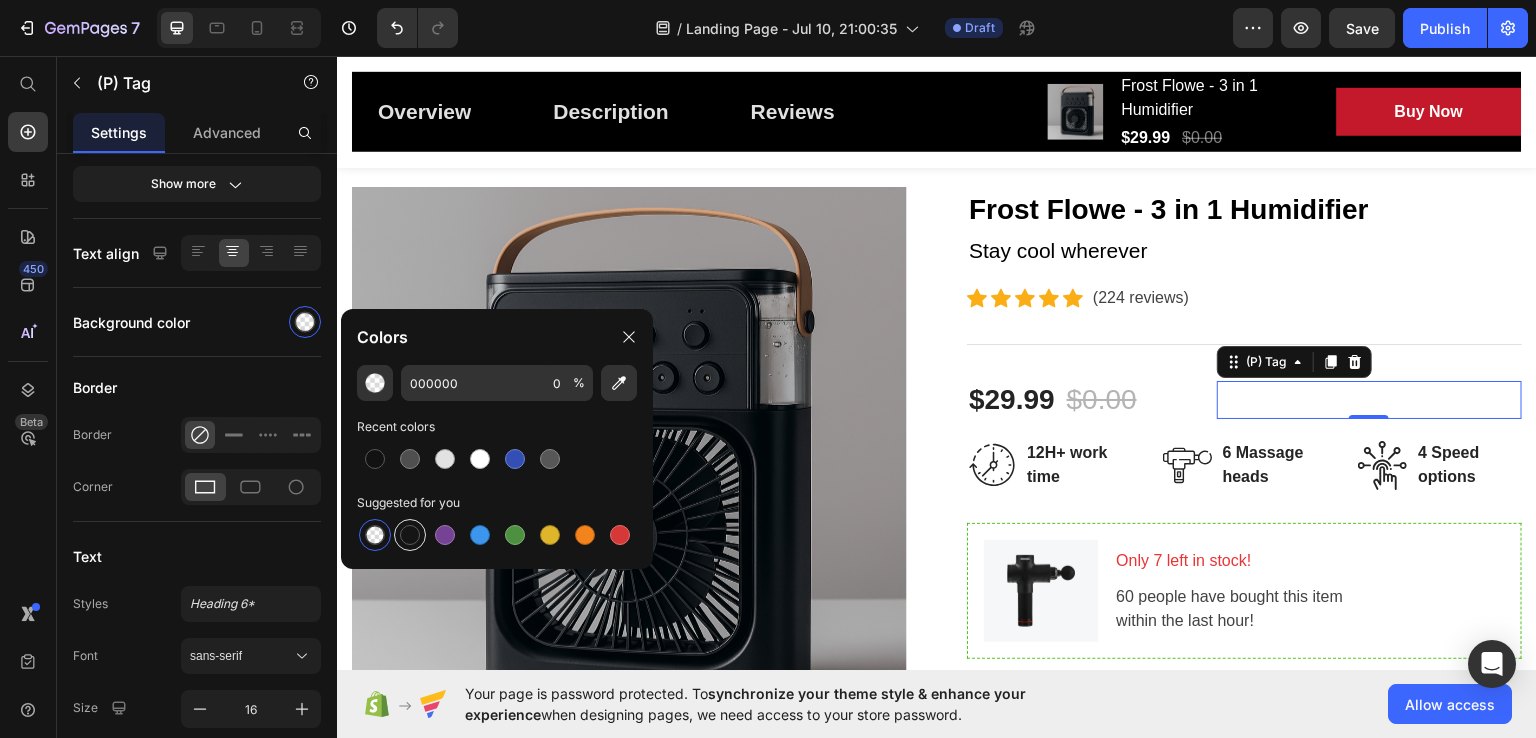 click at bounding box center [410, 535] 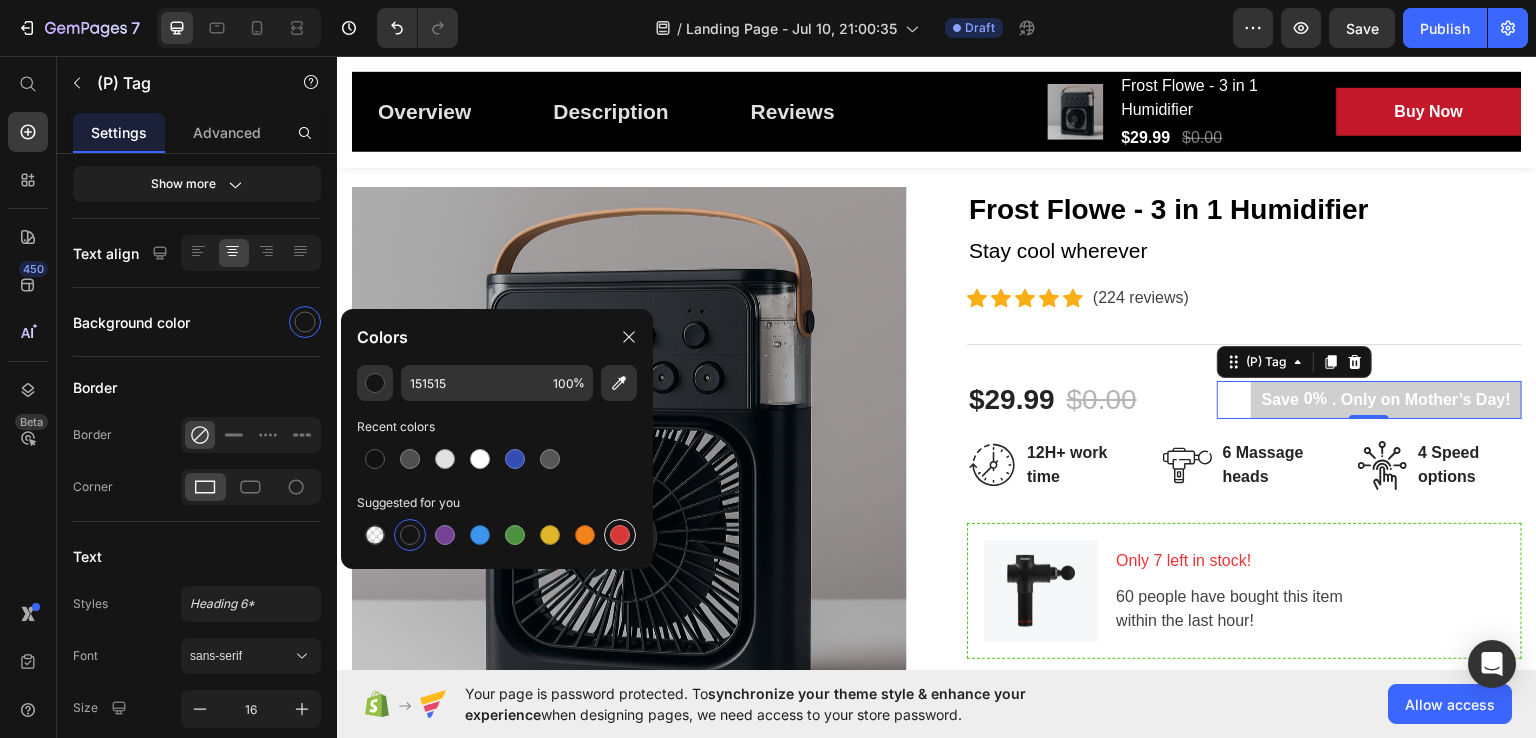 click at bounding box center [620, 535] 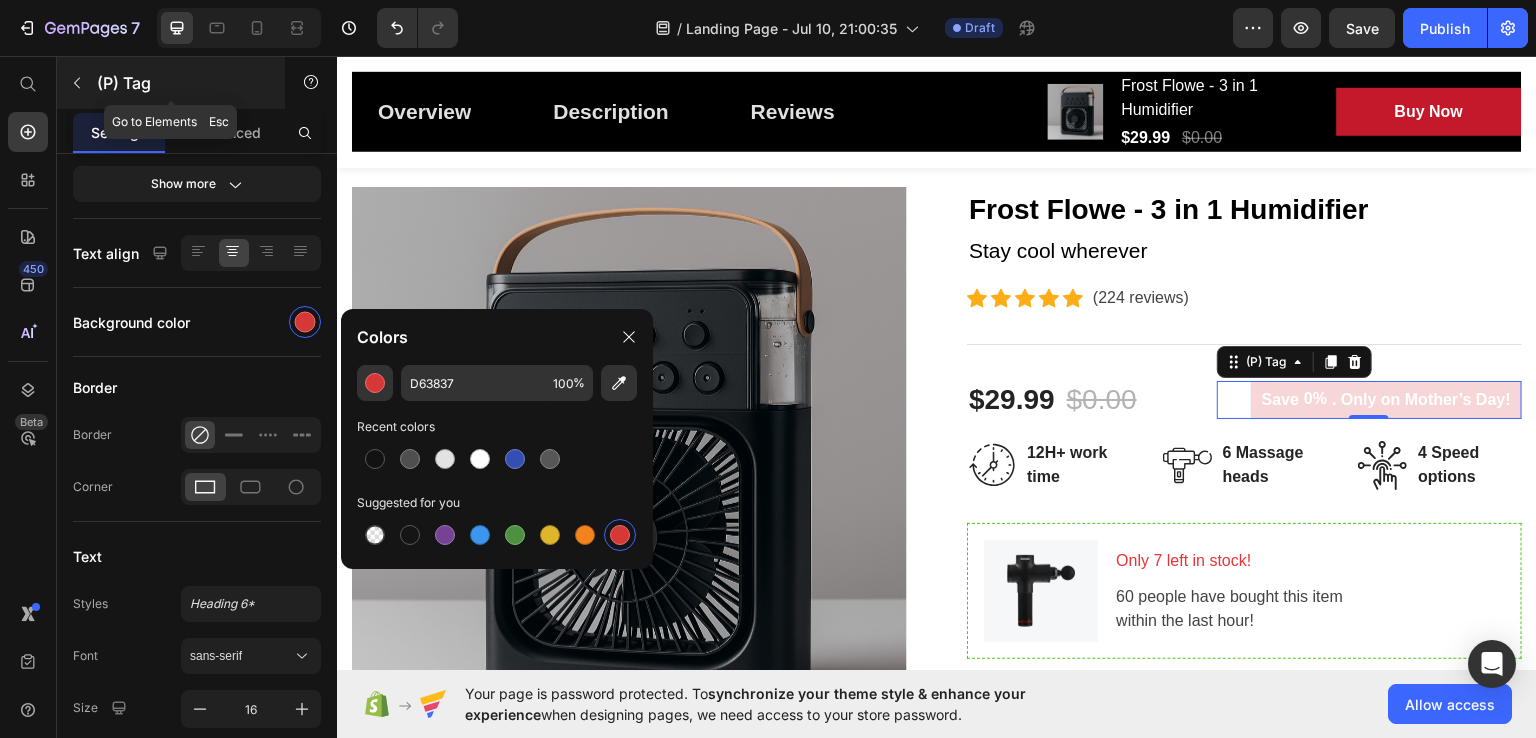 click at bounding box center (77, 83) 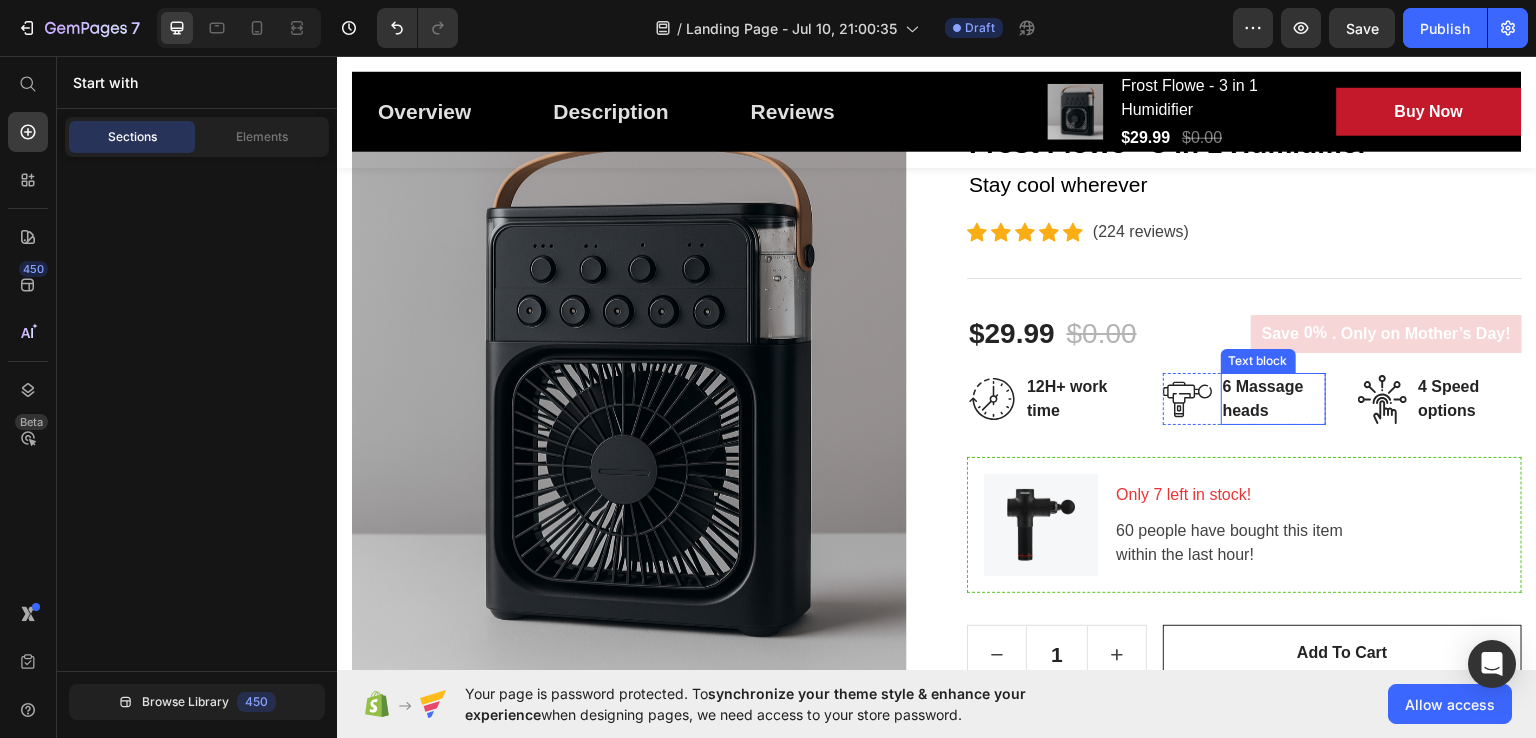 scroll, scrollTop: 300, scrollLeft: 0, axis: vertical 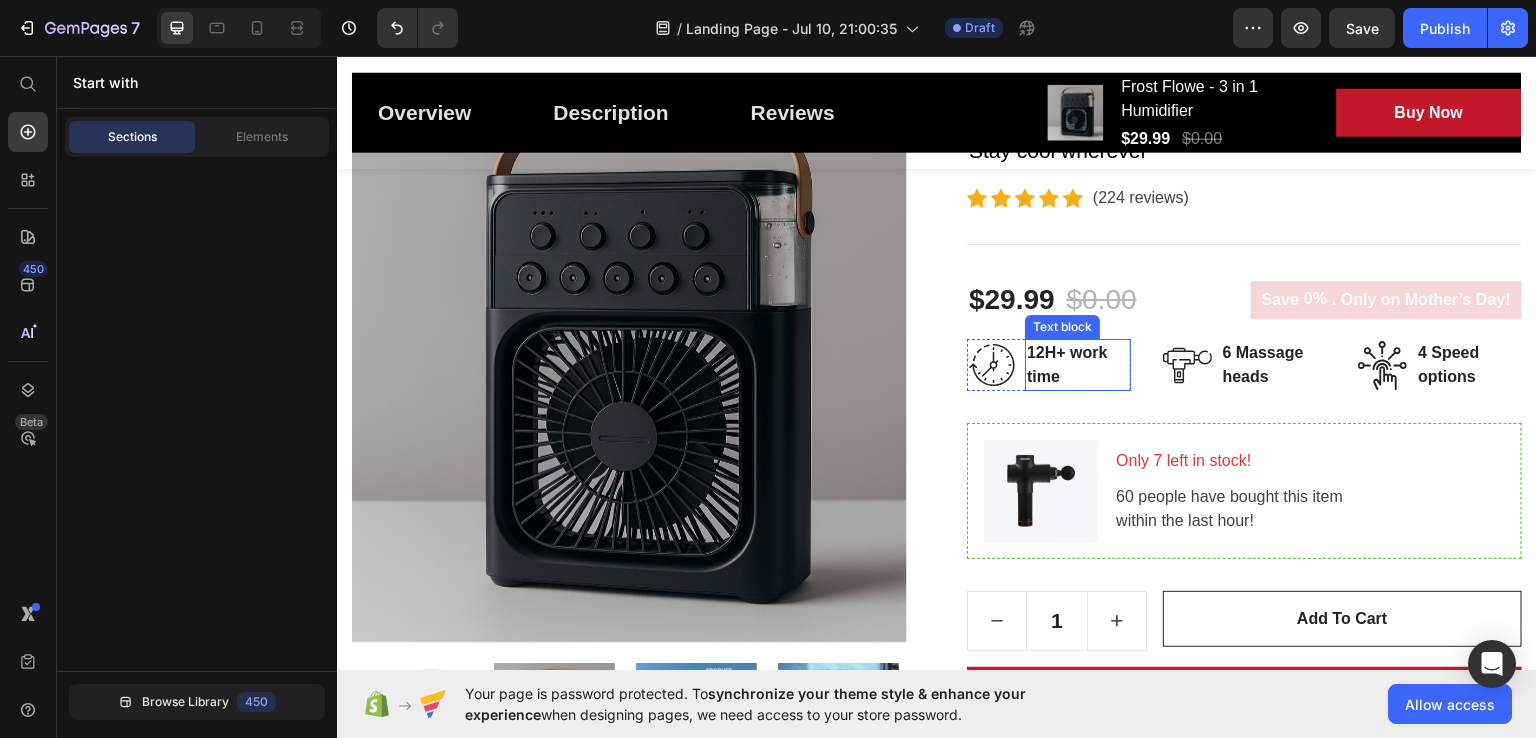 click on "12H+ work time" at bounding box center (1078, 364) 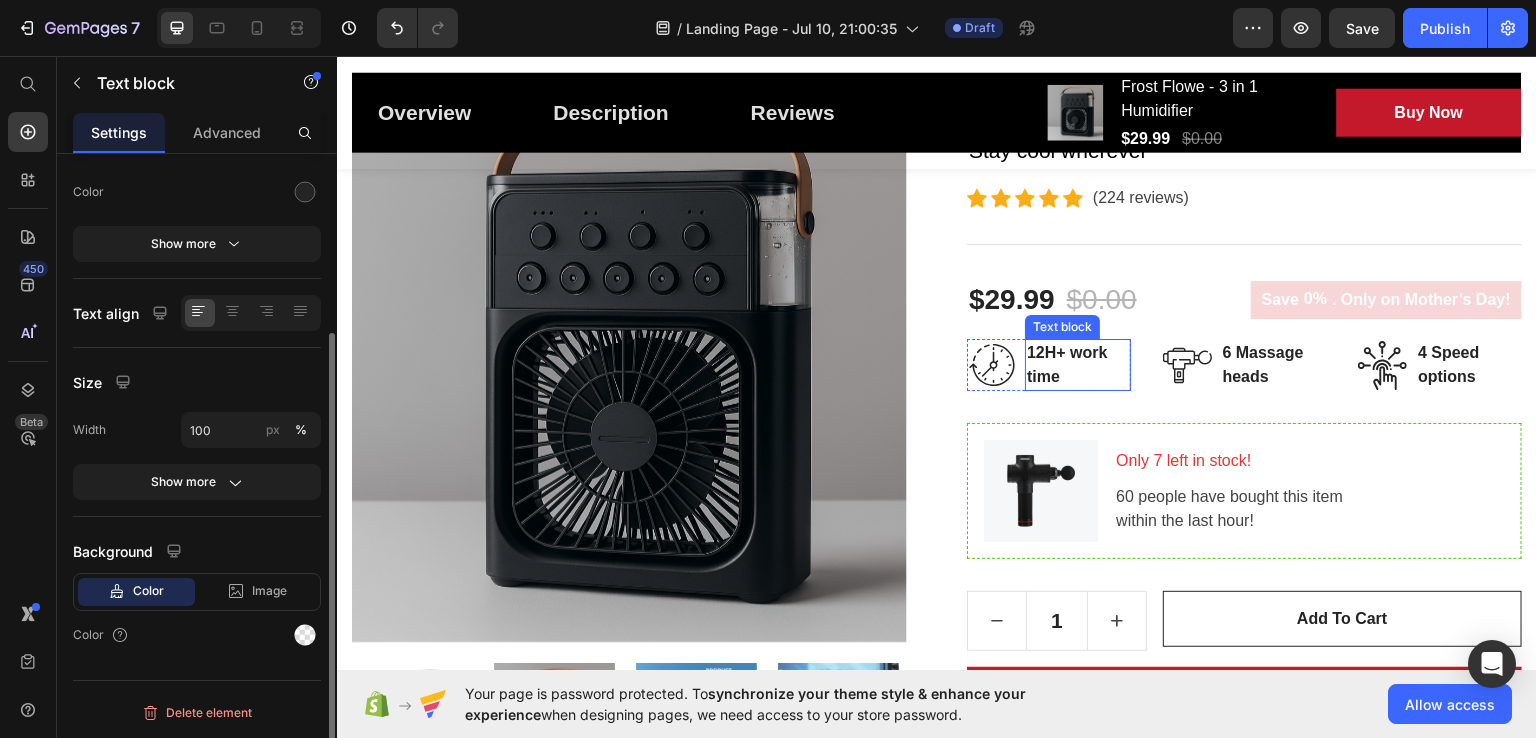 scroll, scrollTop: 0, scrollLeft: 0, axis: both 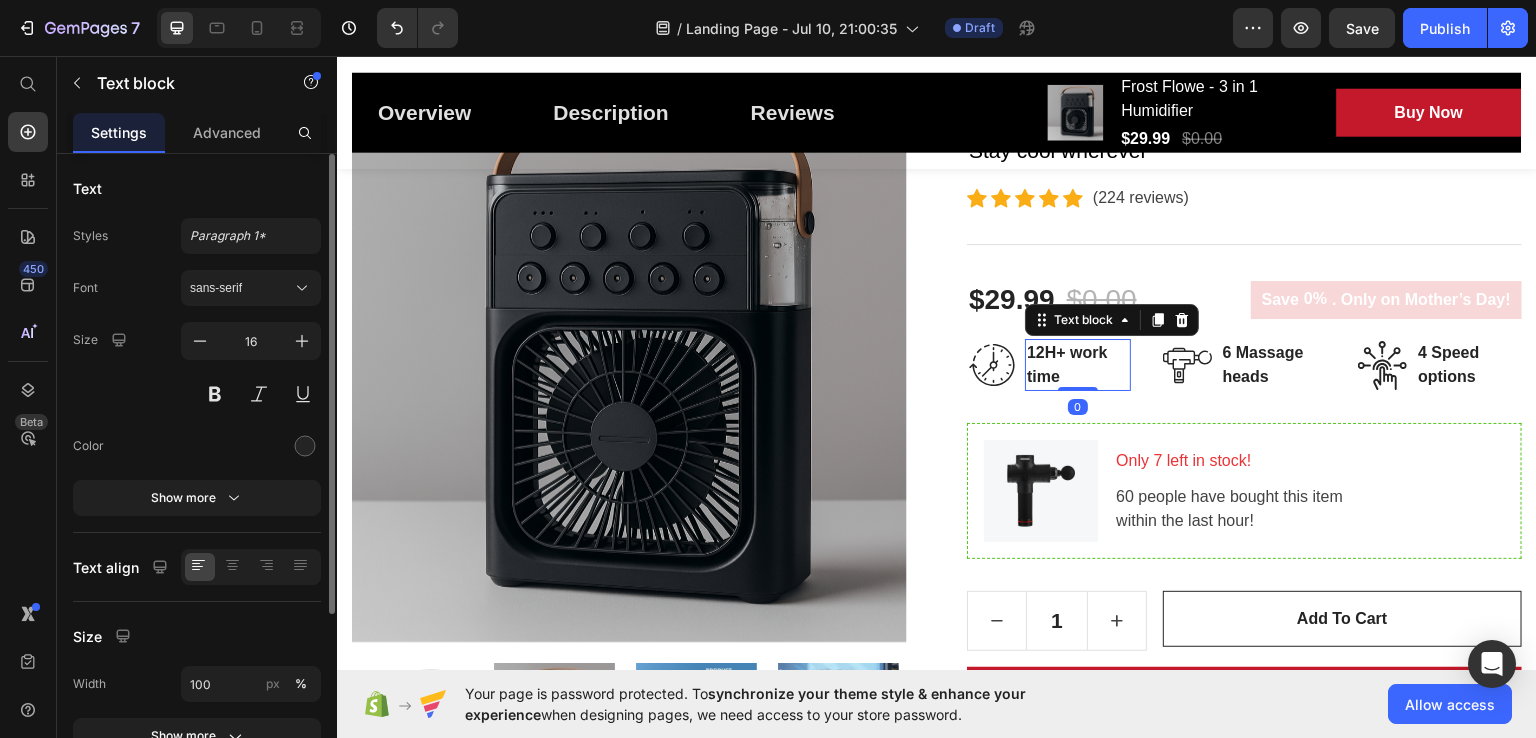 click on "12H+ work time" at bounding box center (1078, 364) 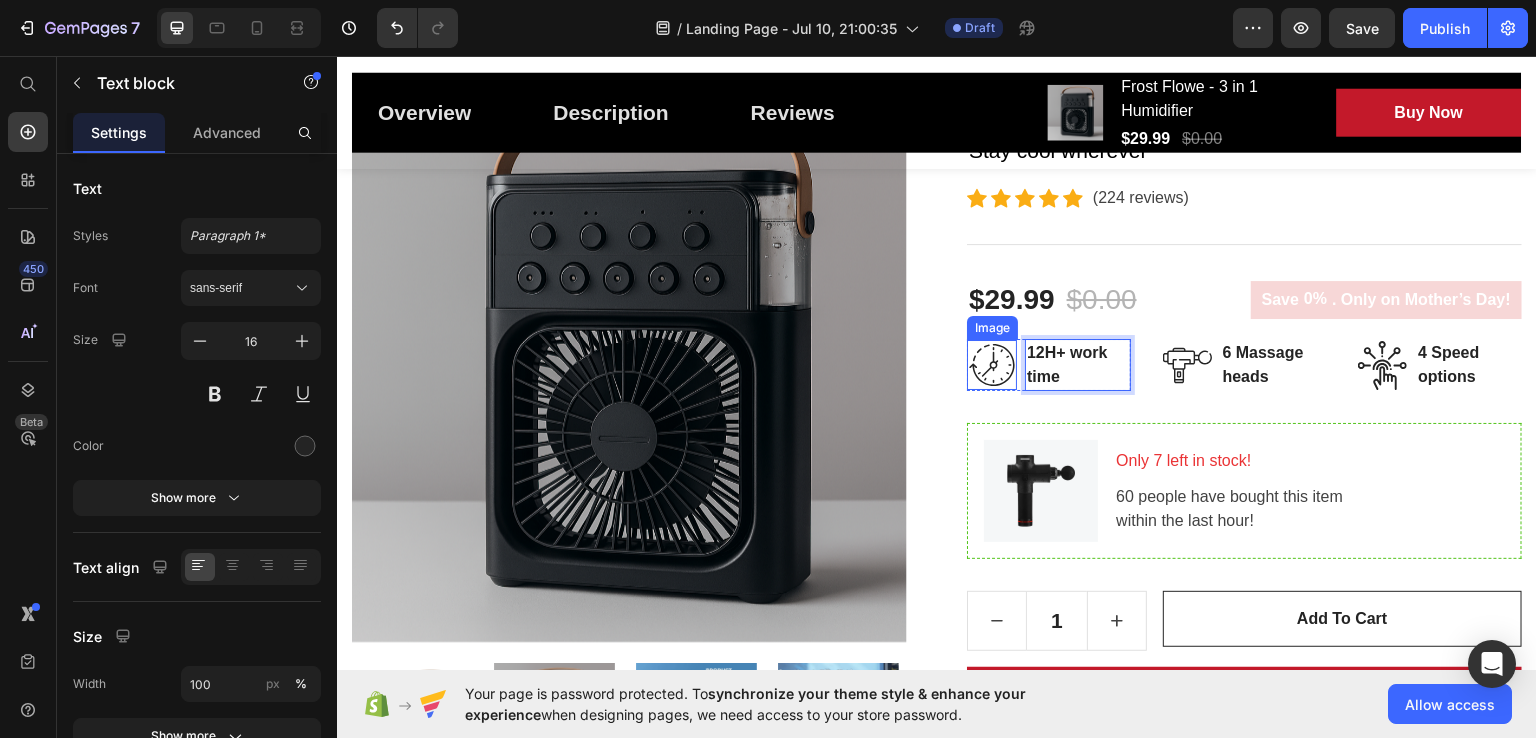 click at bounding box center (992, 364) 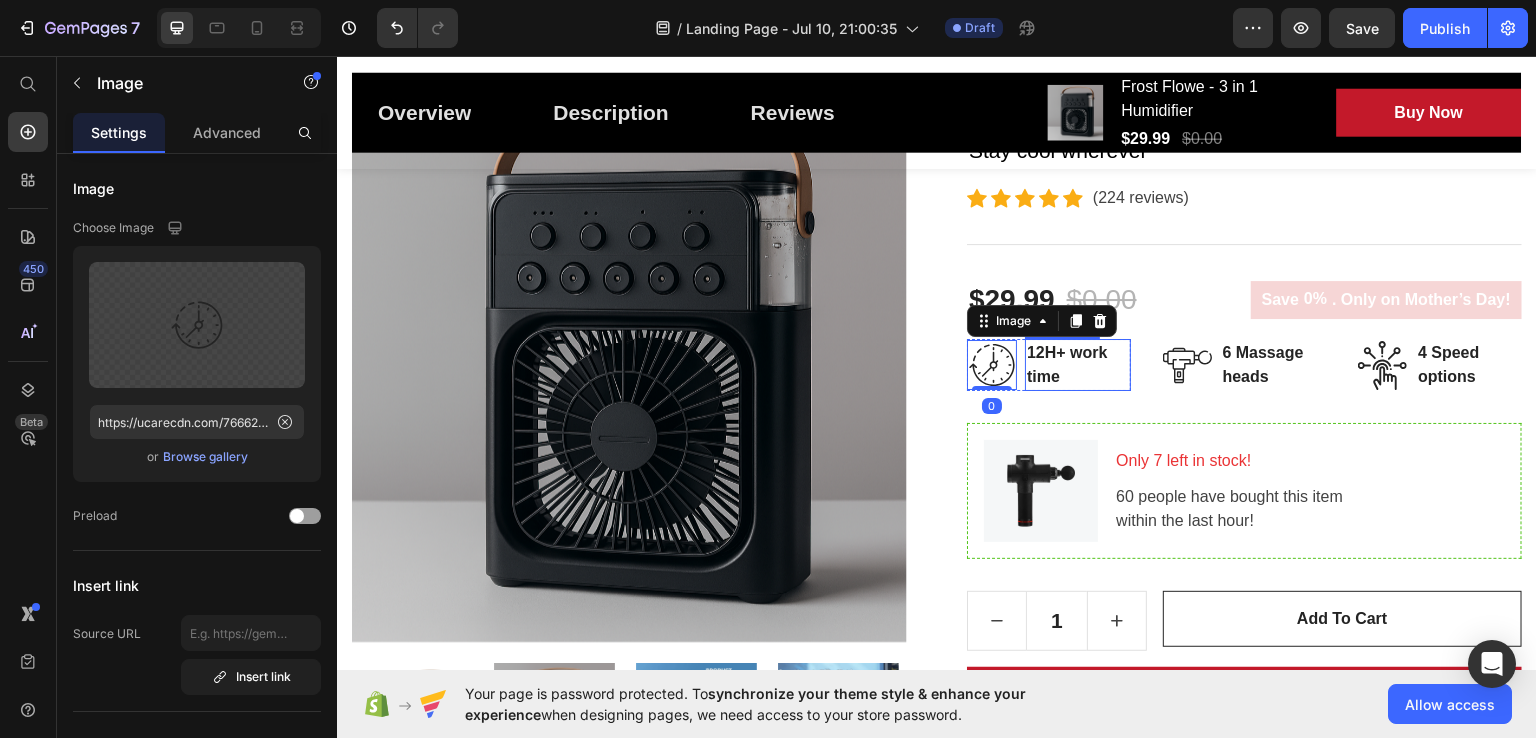 click on "12H+ work time" at bounding box center [1078, 364] 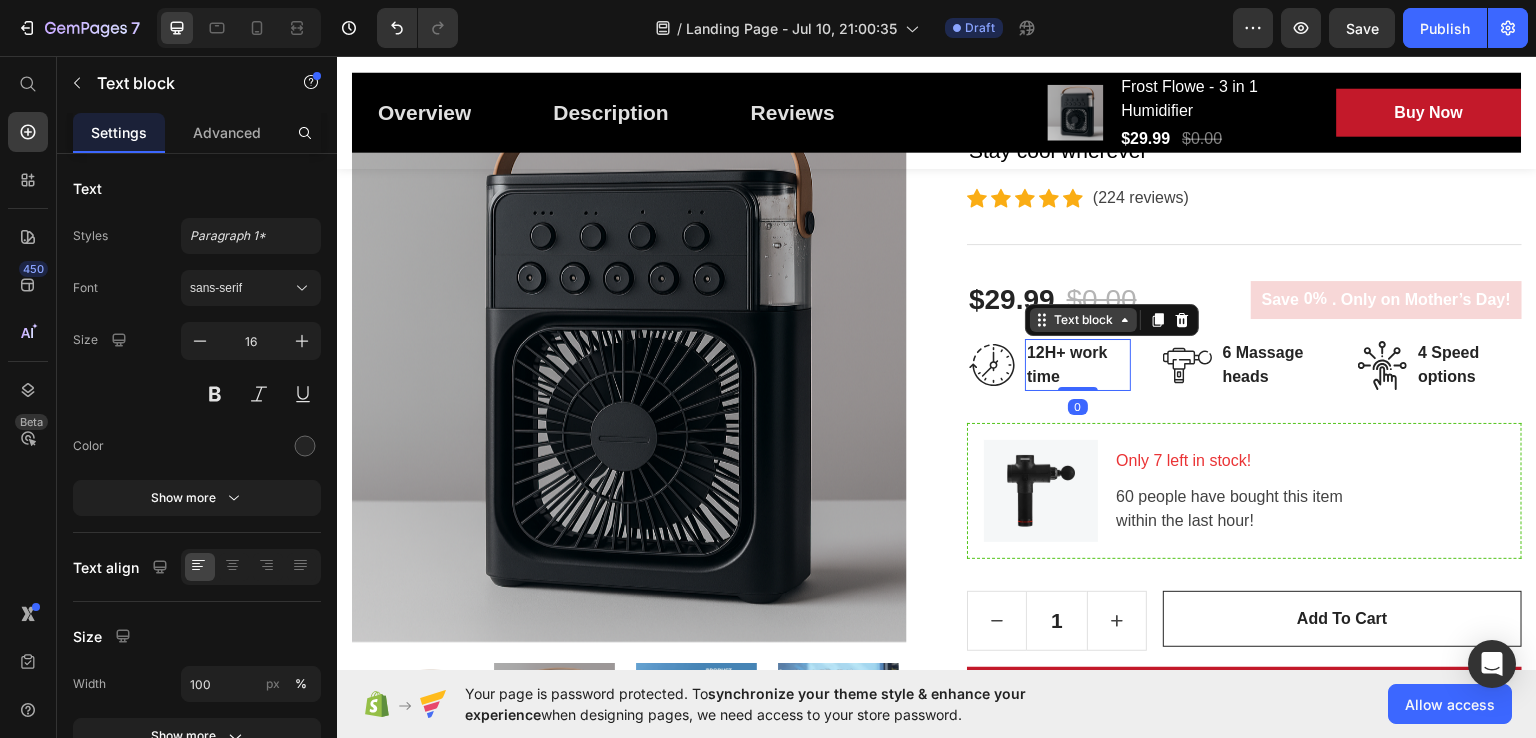 click on "Text block" at bounding box center (1083, 319) 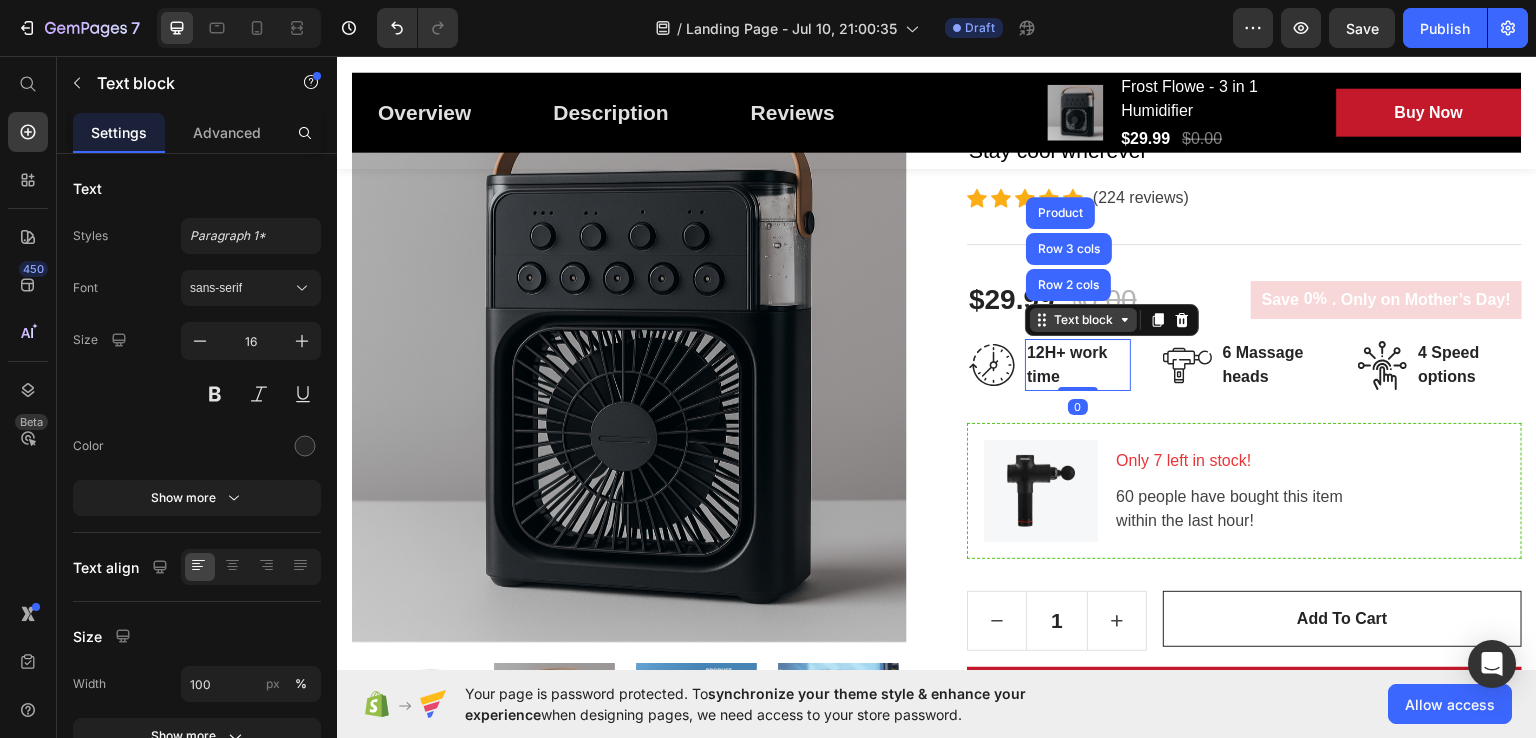 click on "Text block" at bounding box center [1083, 319] 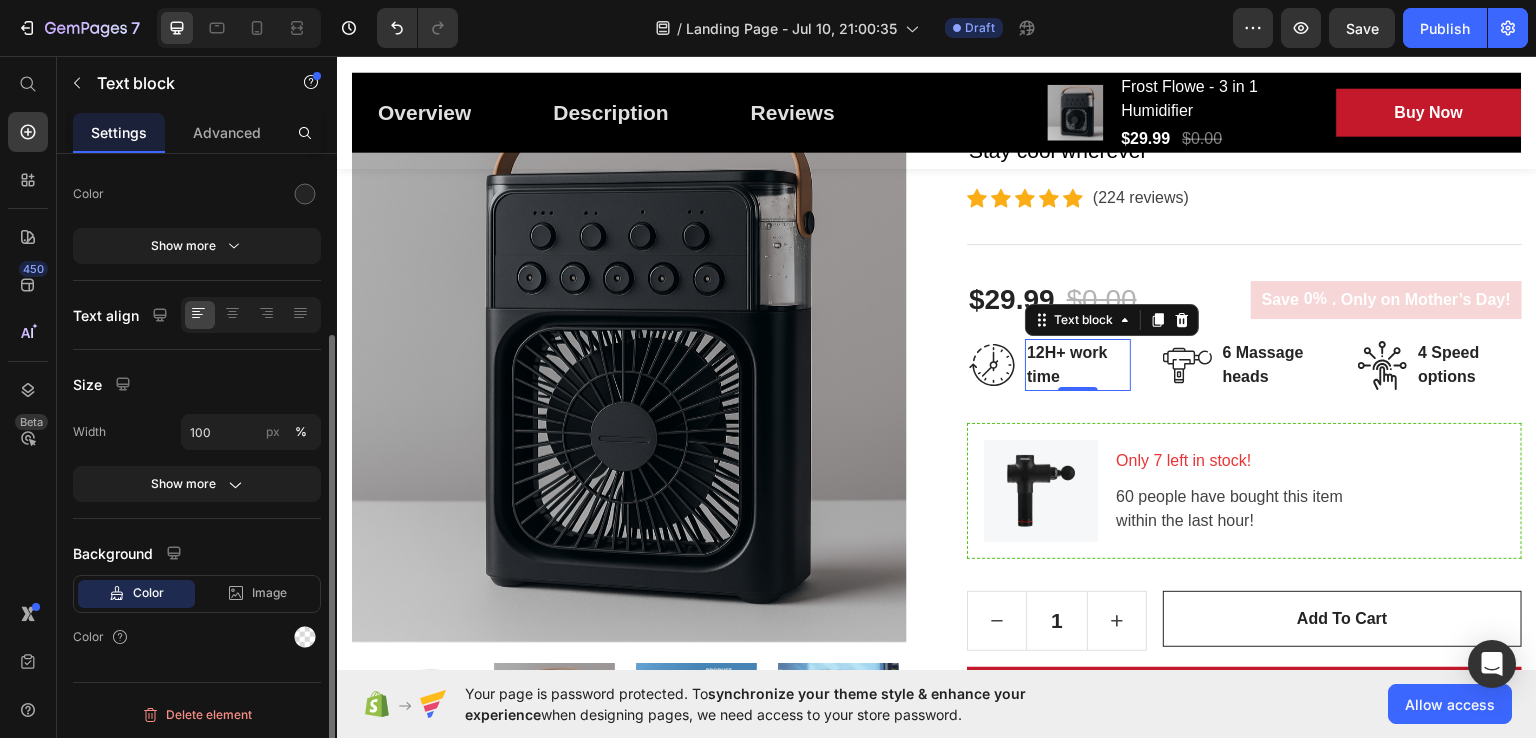 scroll, scrollTop: 0, scrollLeft: 0, axis: both 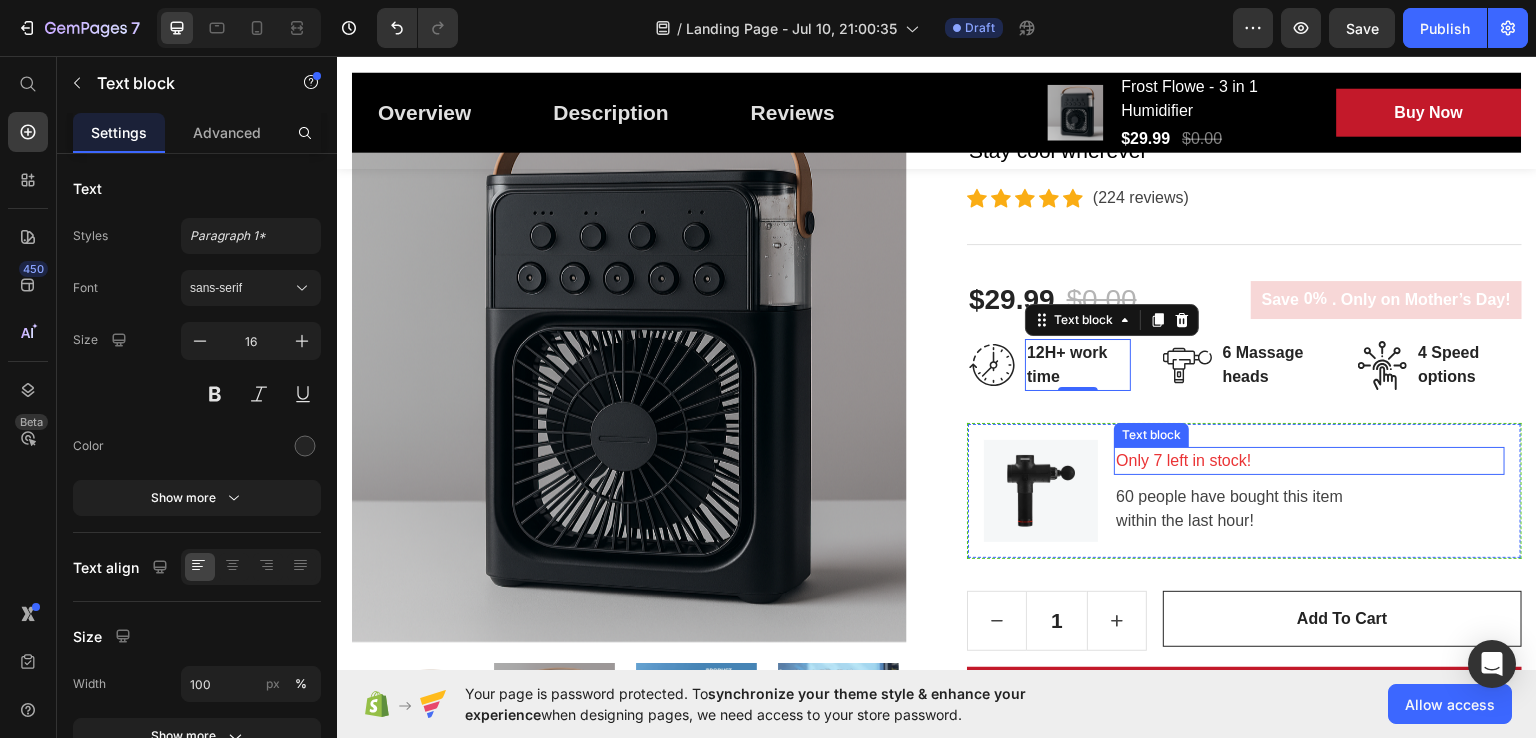 click on "Only 7 left in stock!" at bounding box center [1309, 460] 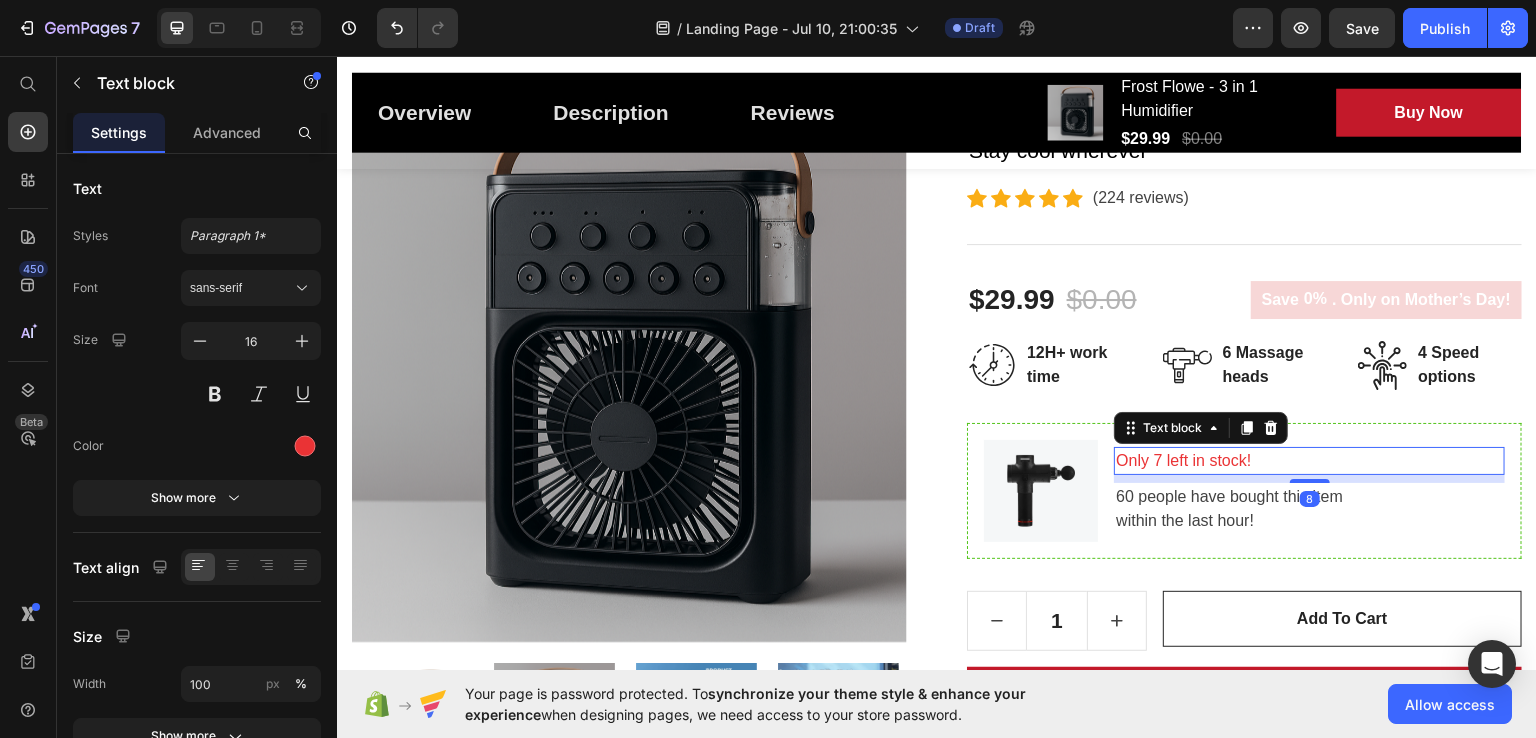 click on "Only 7 left in stock!" at bounding box center [1309, 460] 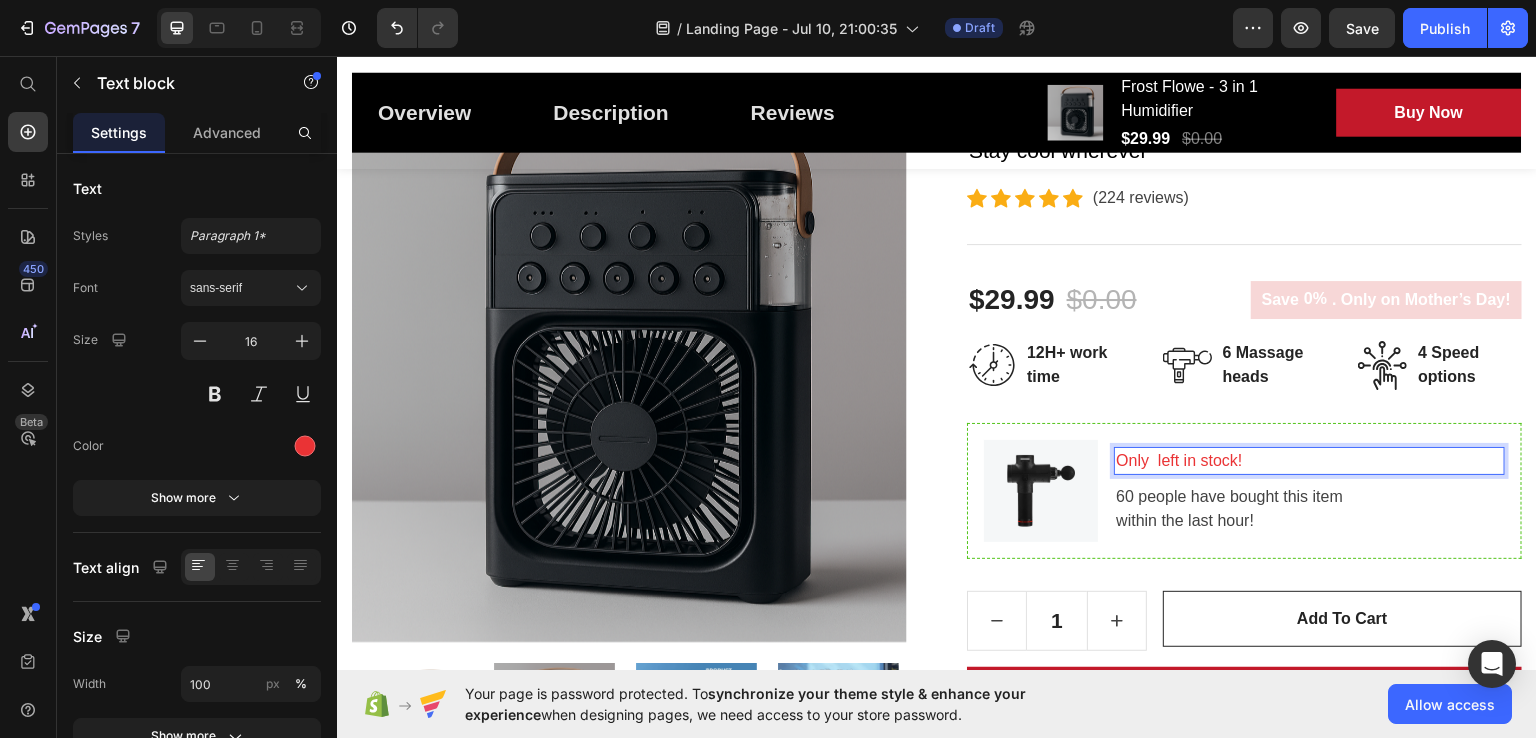 click on "Only  left in stock!" at bounding box center (1309, 460) 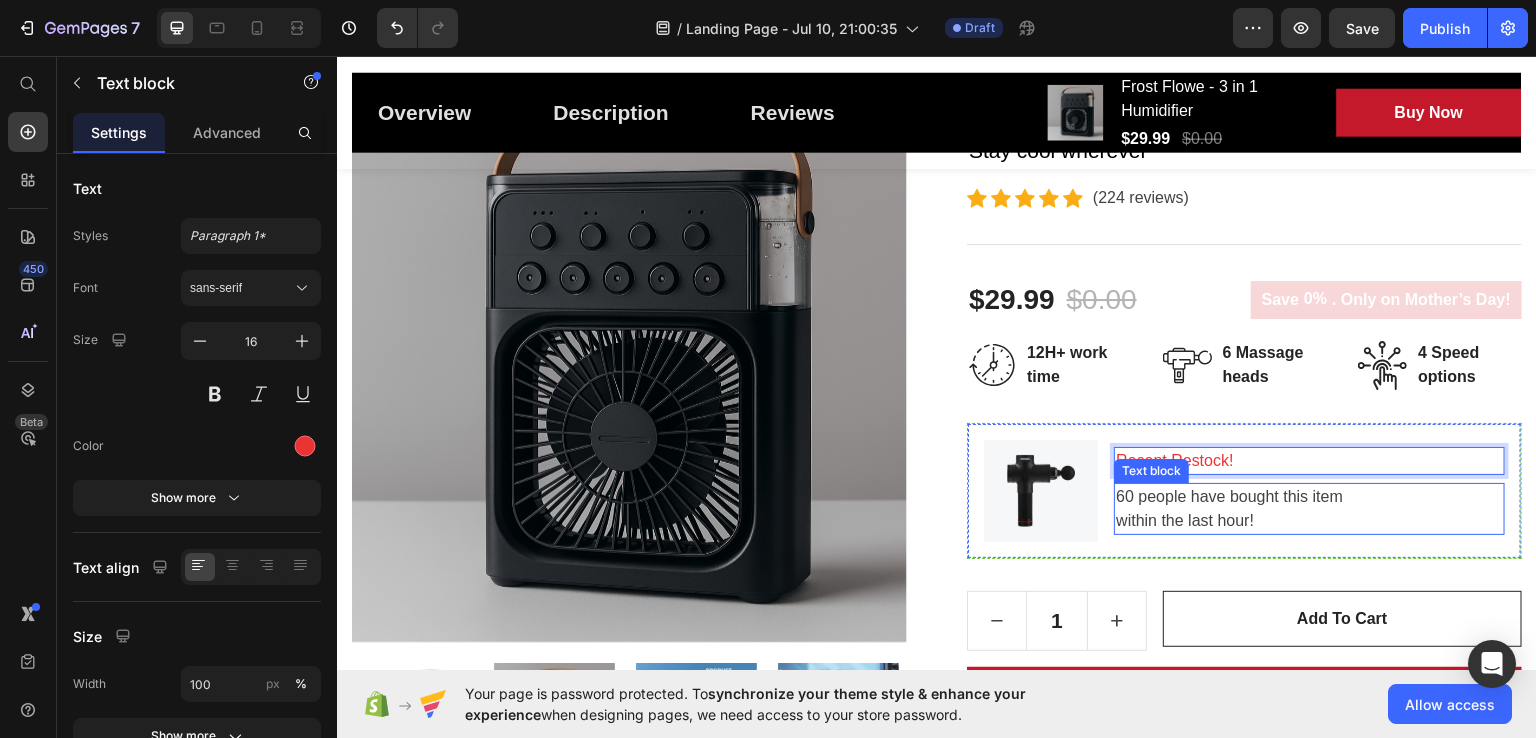 click on "60 people have bought this item within the last hour!" at bounding box center (1309, 508) 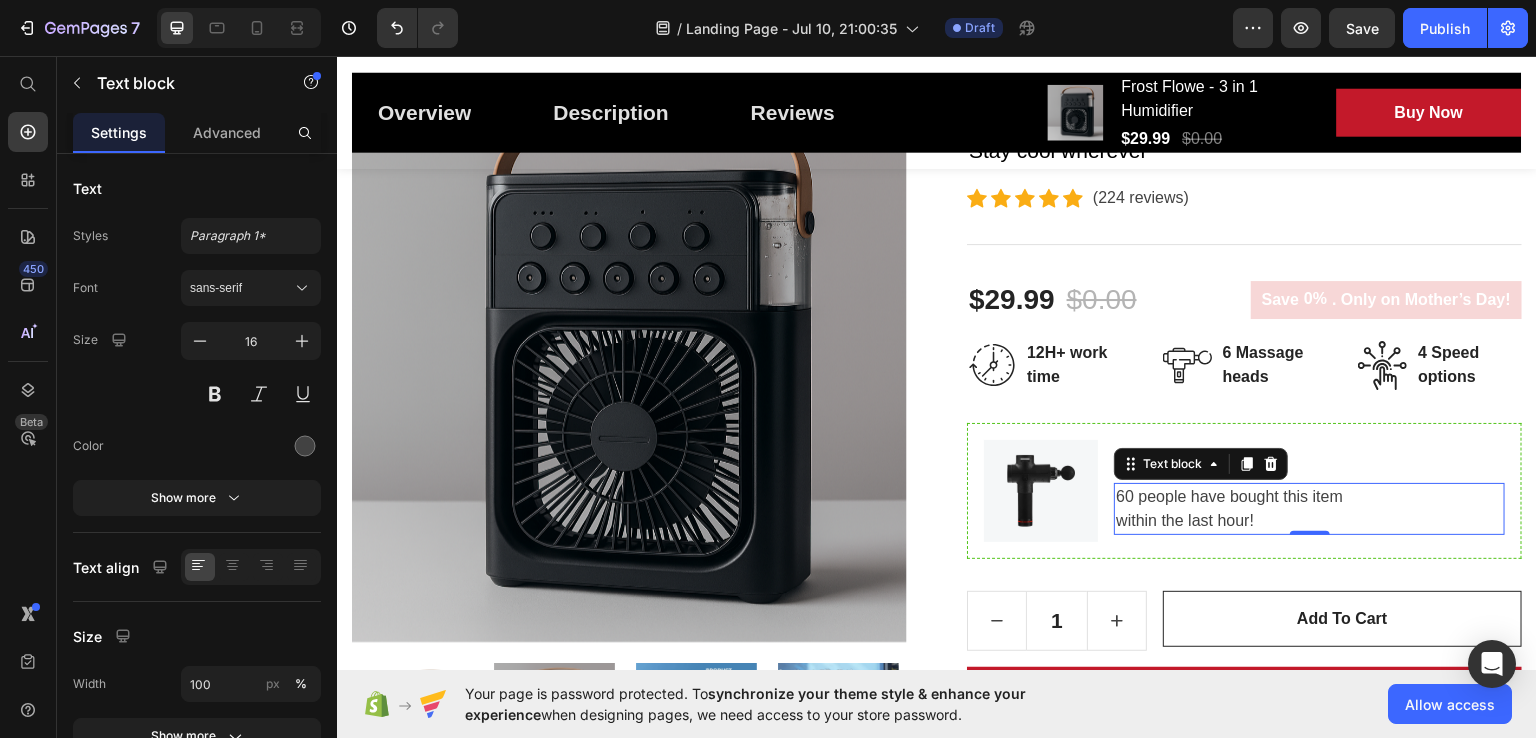 click on "60 people have bought this item within the last hour!" at bounding box center (1309, 508) 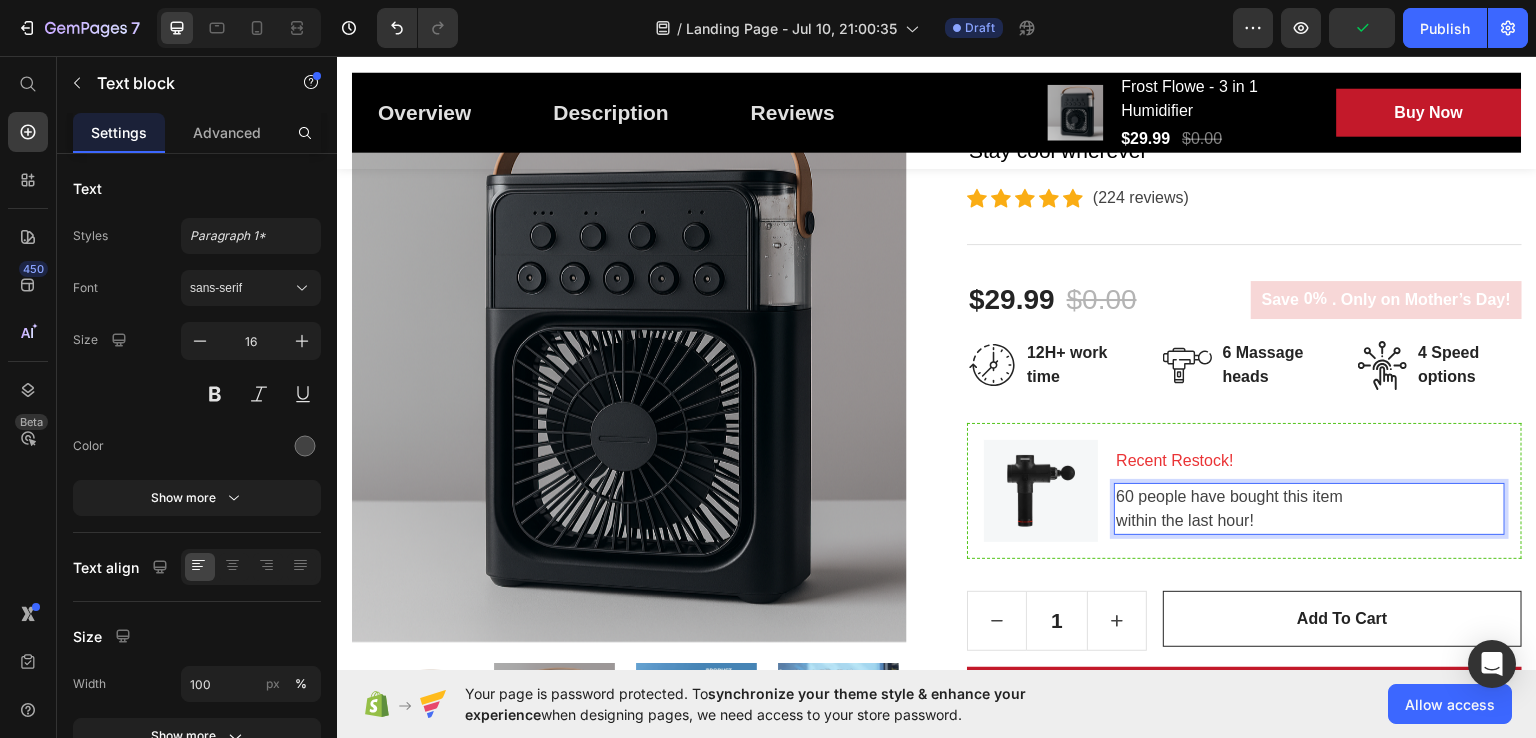 click on "60 people have bought this item within the last hour!" at bounding box center [1309, 508] 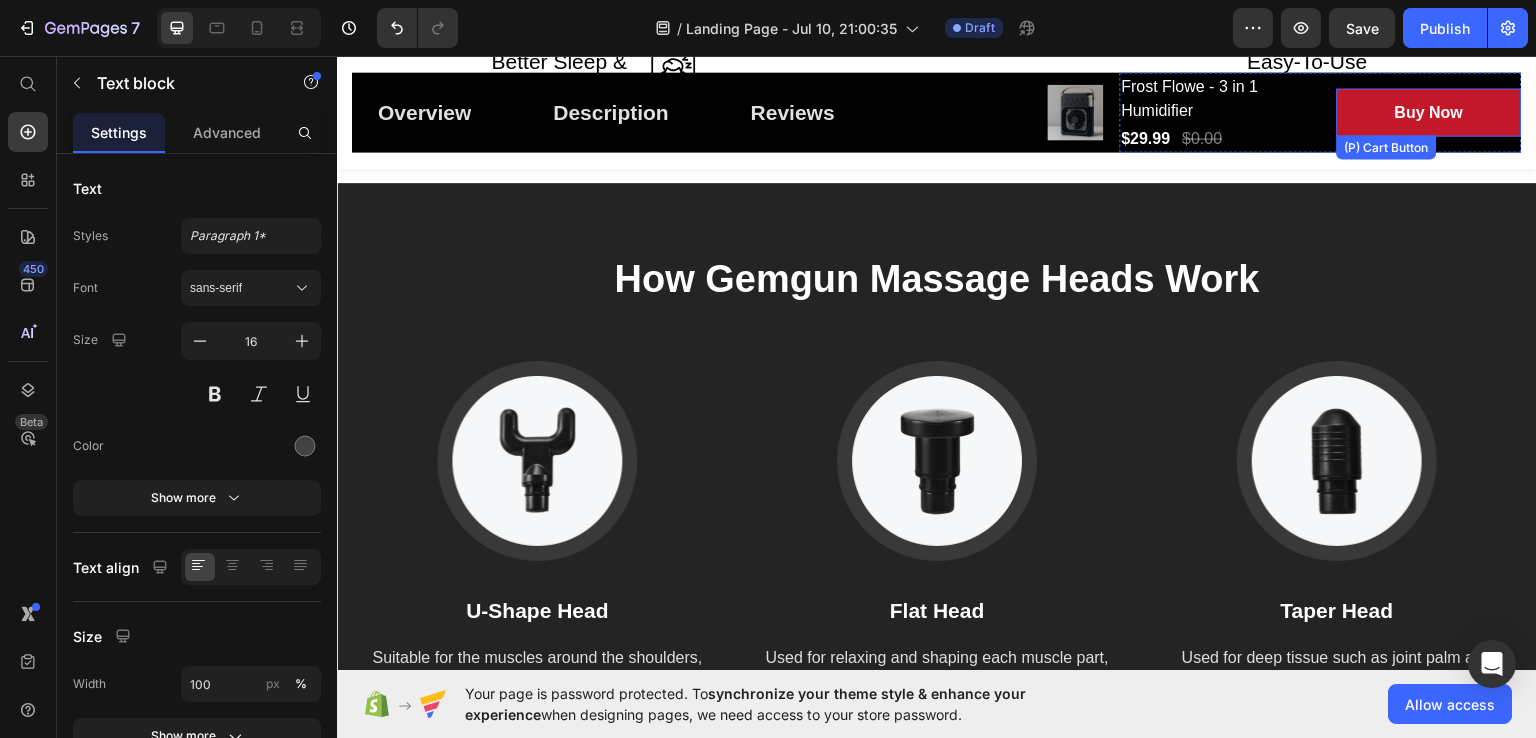 scroll, scrollTop: 2100, scrollLeft: 0, axis: vertical 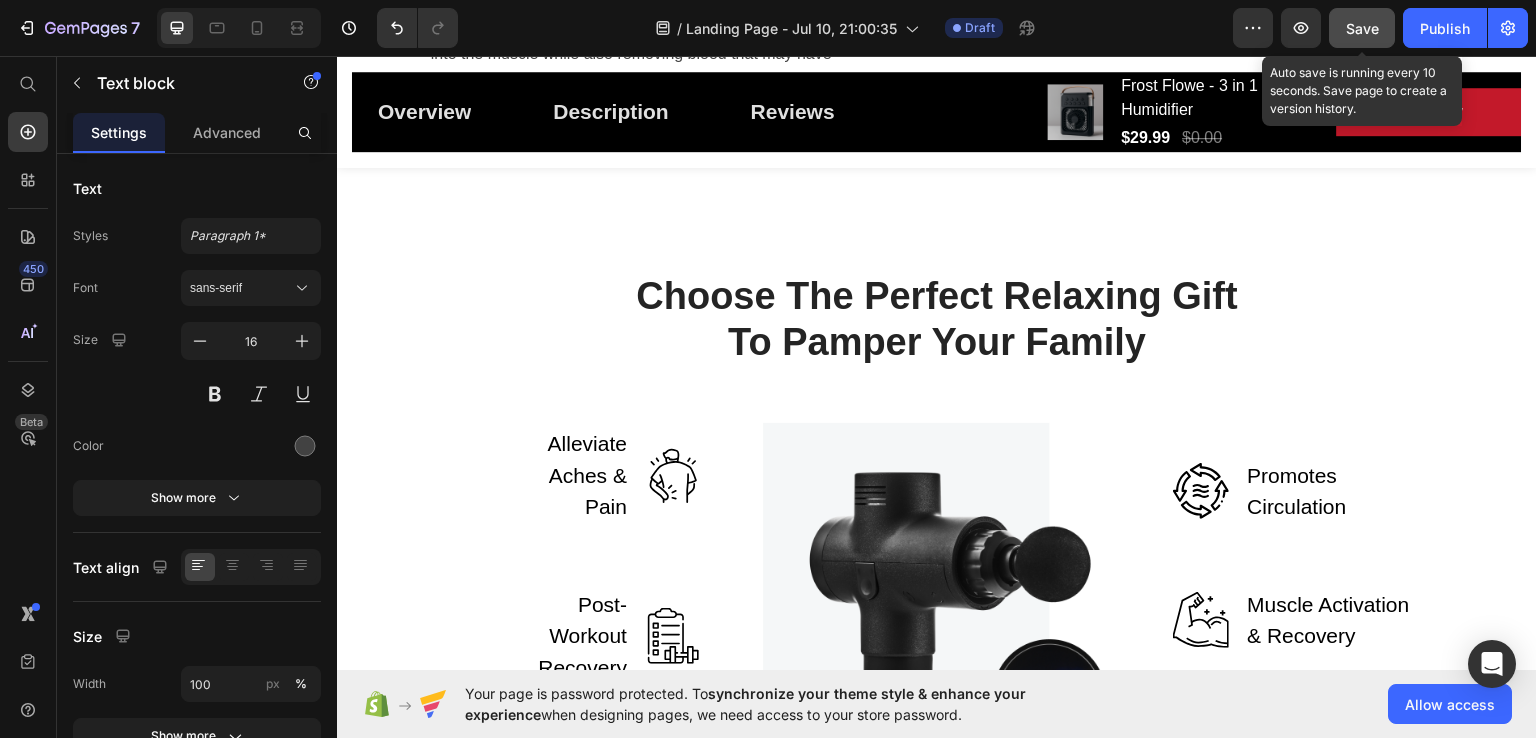 click on "Save" at bounding box center (1362, 28) 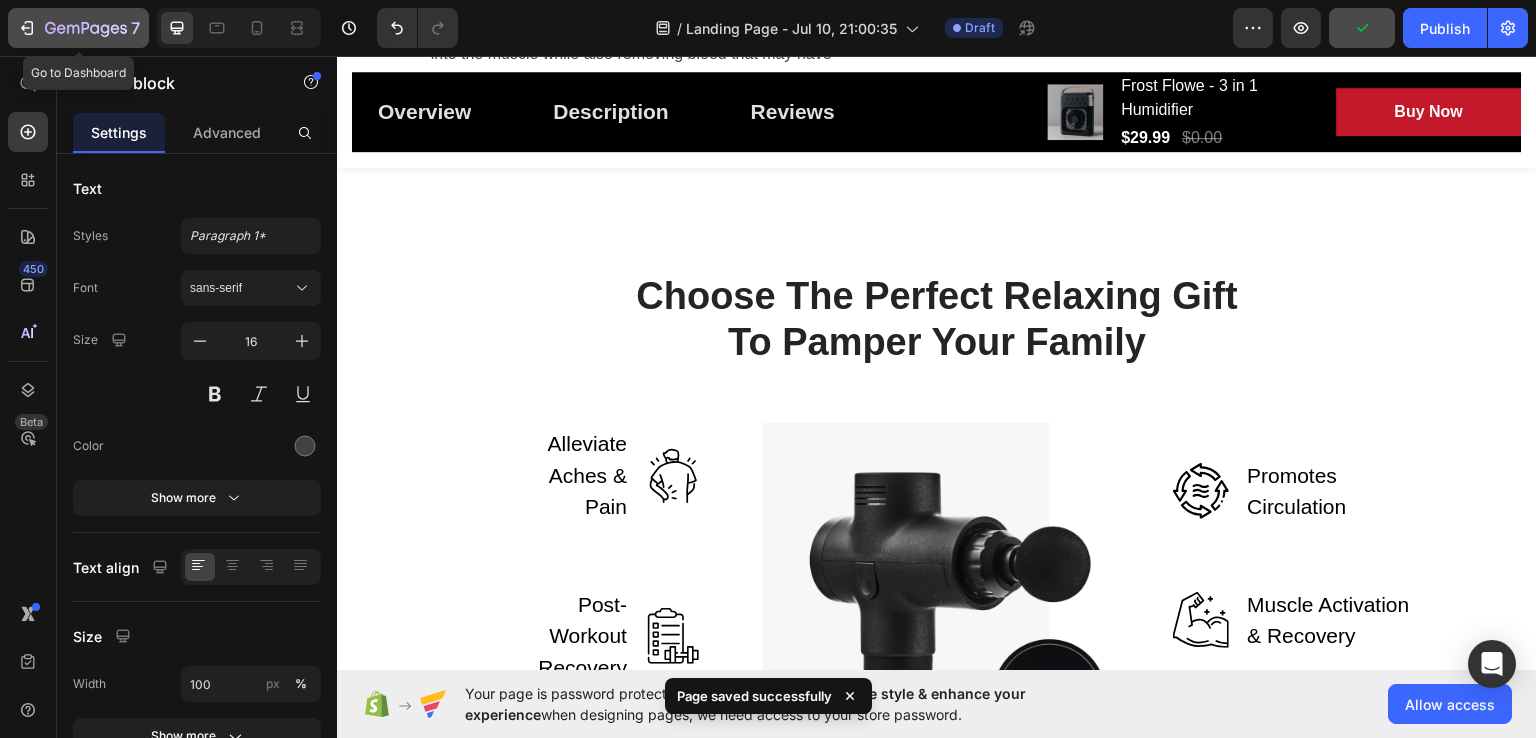 click 